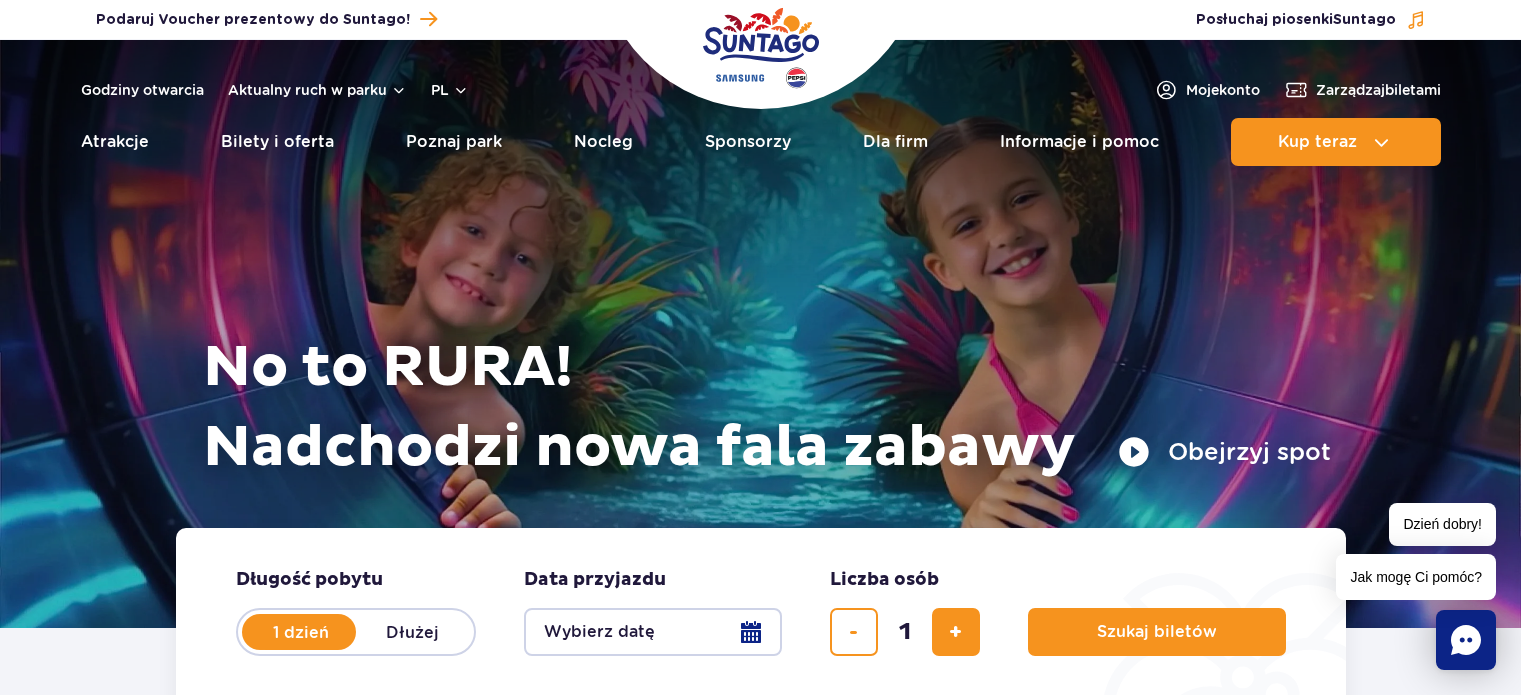 scroll, scrollTop: 0, scrollLeft: 0, axis: both 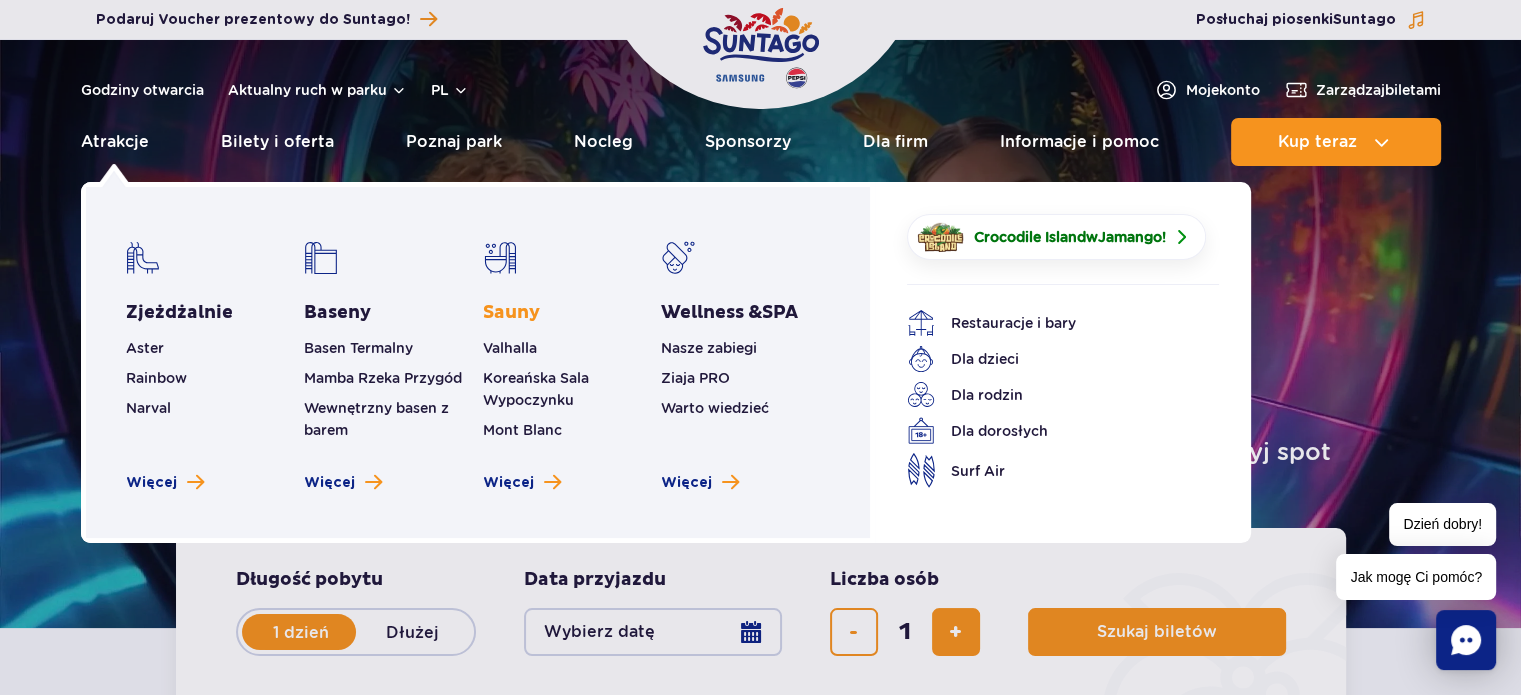 click on "Sauny" at bounding box center [511, 313] 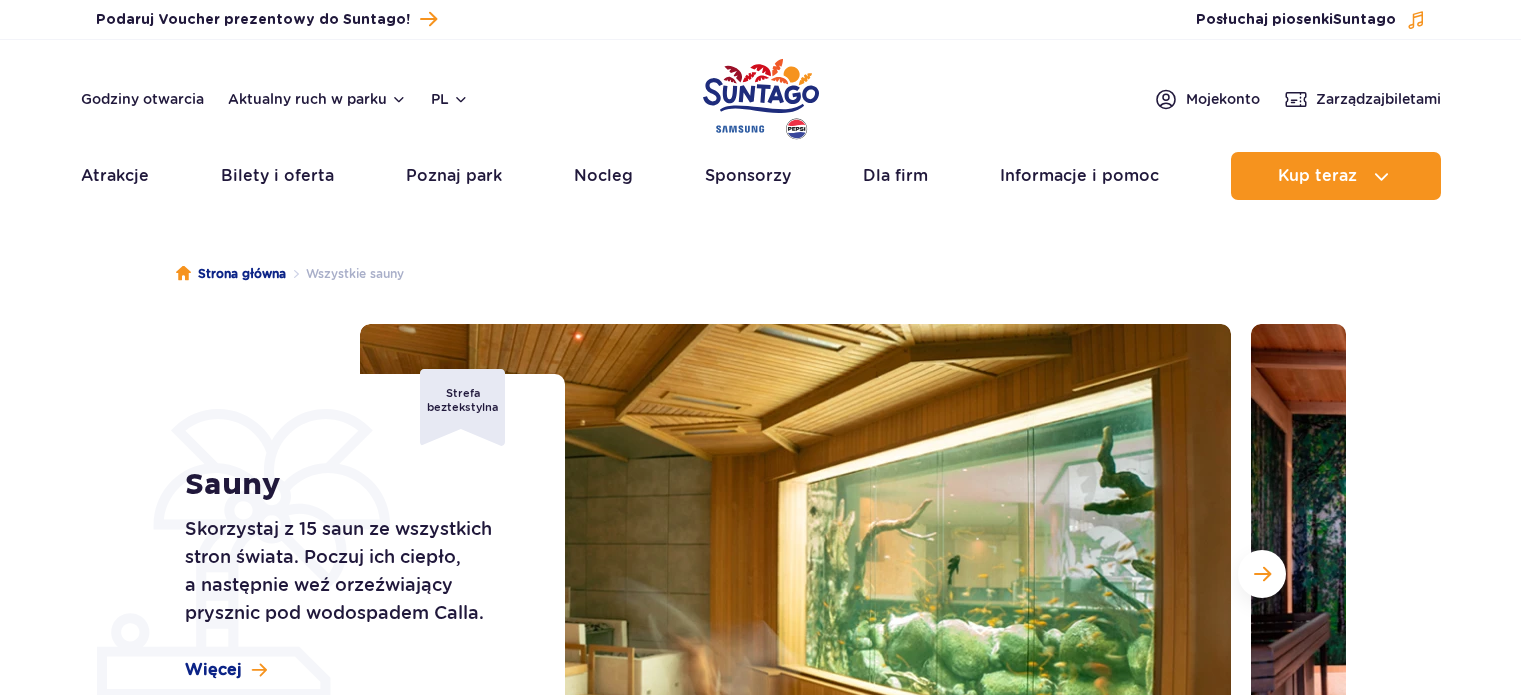 scroll, scrollTop: 0, scrollLeft: 0, axis: both 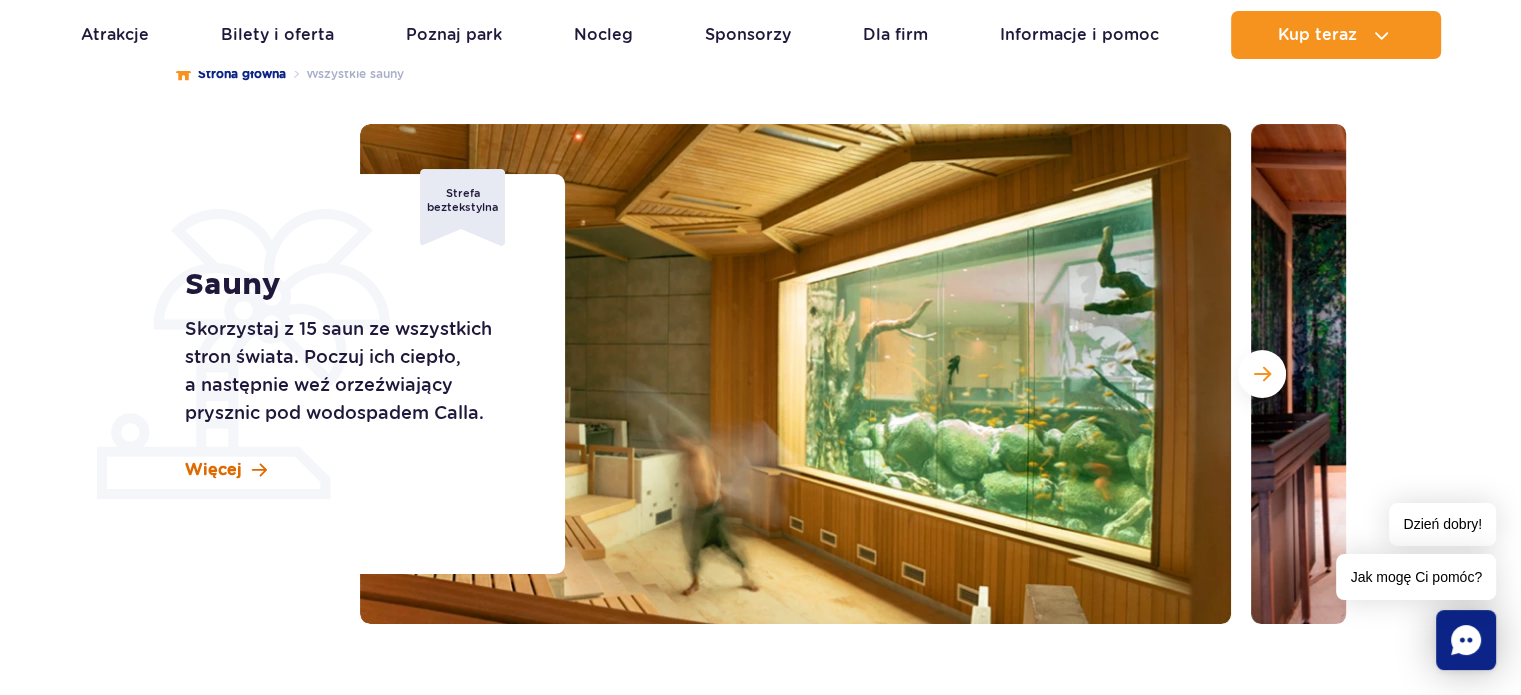 click on "Więcej" at bounding box center [213, 470] 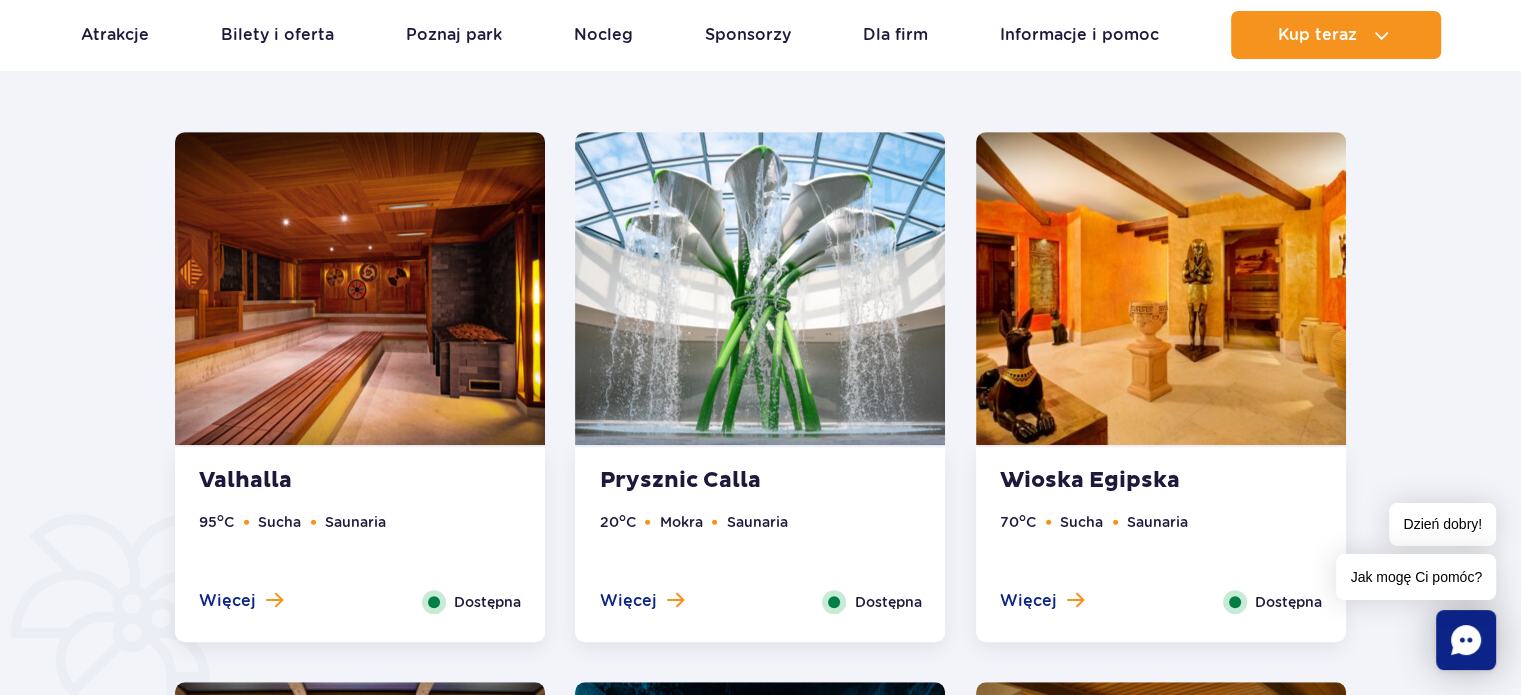 scroll, scrollTop: 708, scrollLeft: 0, axis: vertical 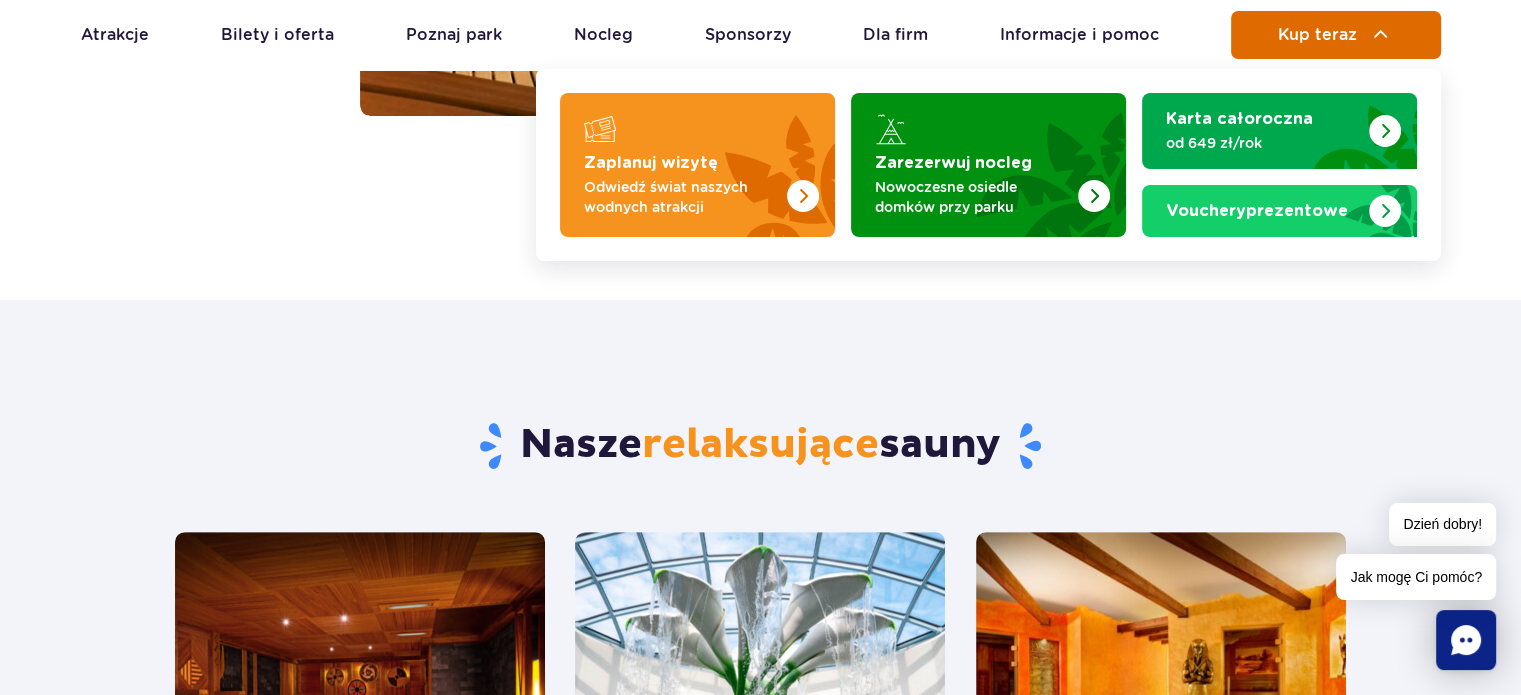 click on "Kup teraz" at bounding box center [1317, 35] 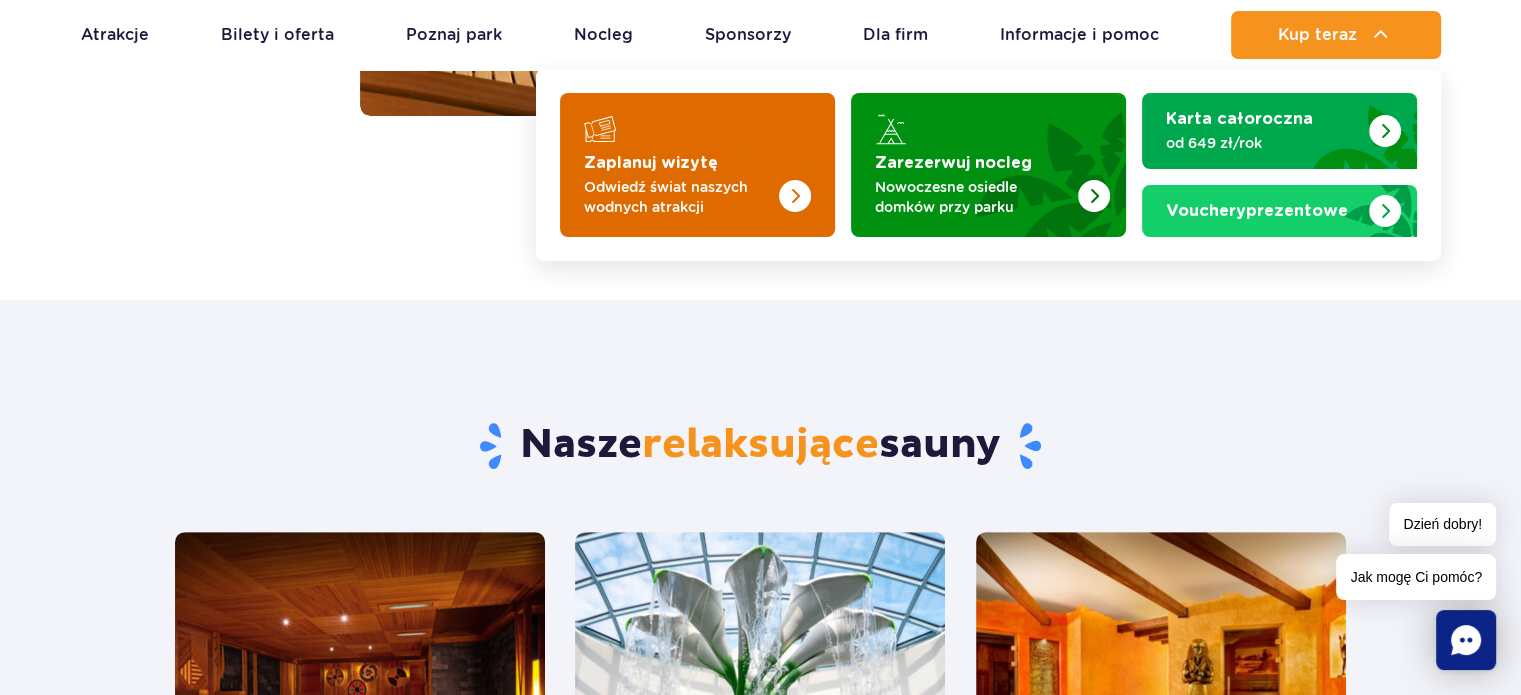 click at bounding box center (795, 196) 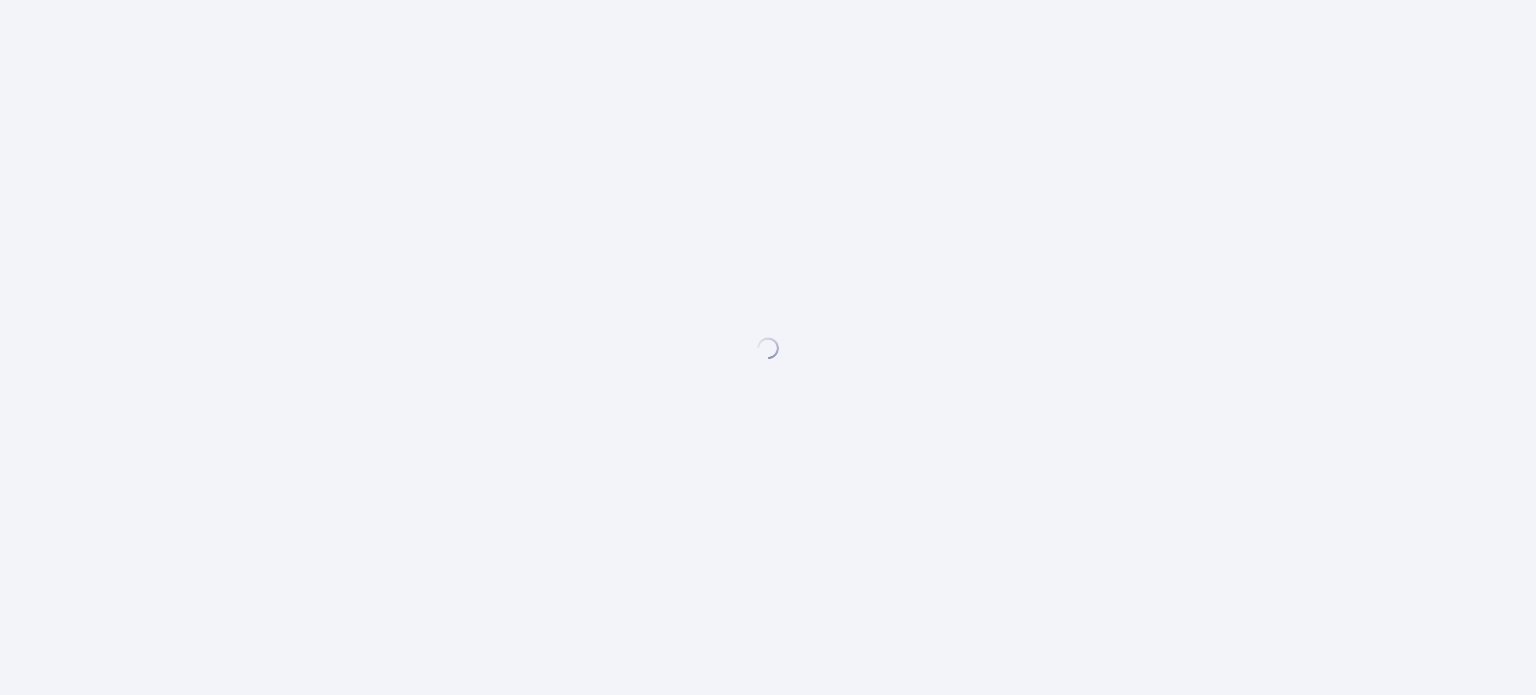 scroll, scrollTop: 0, scrollLeft: 0, axis: both 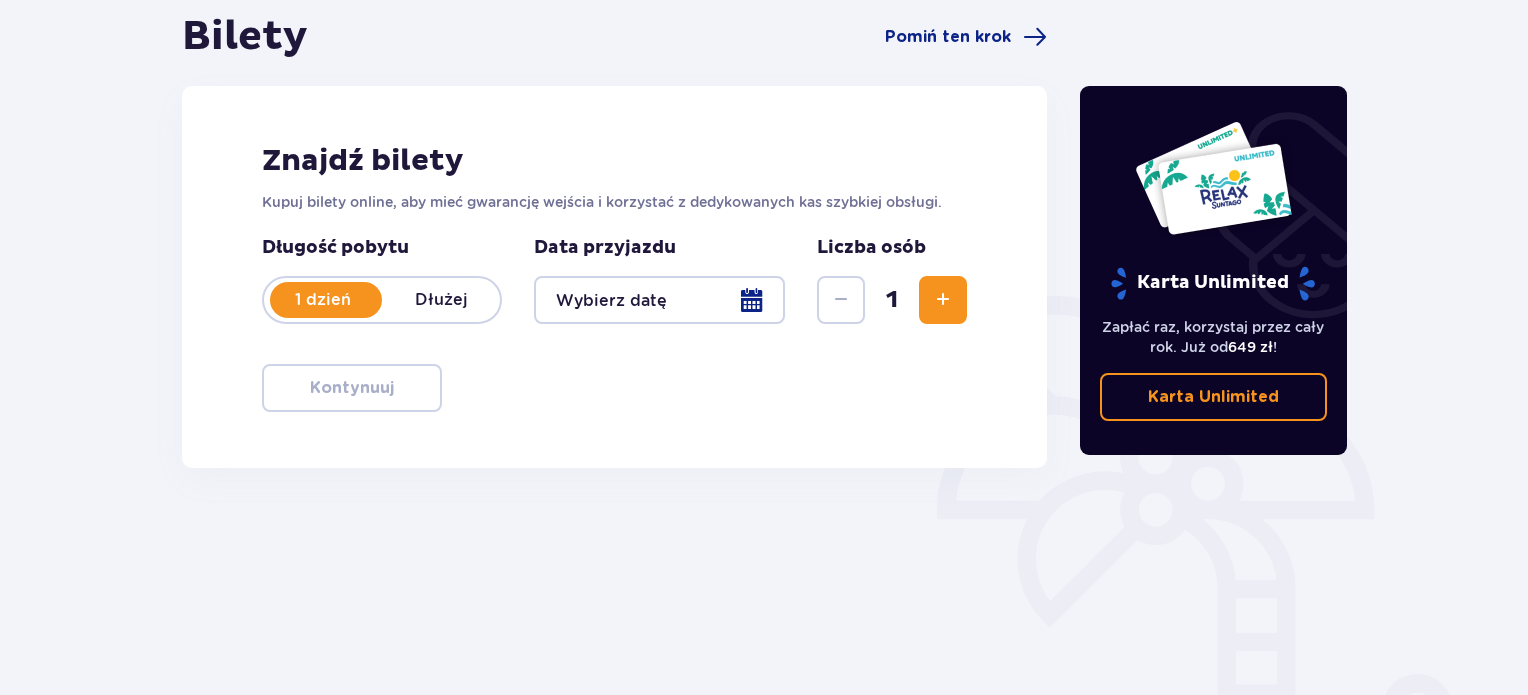 click at bounding box center (659, 300) 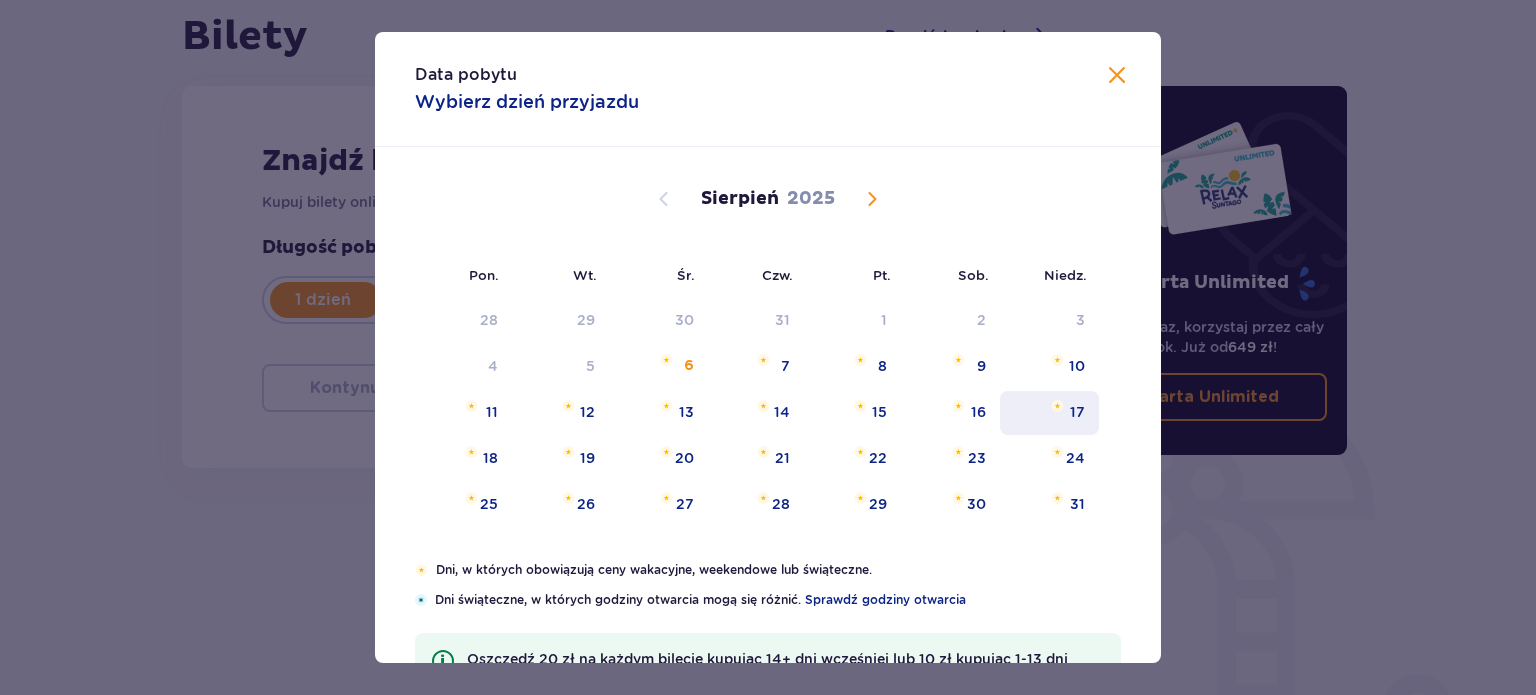 click on "17" at bounding box center (1049, 413) 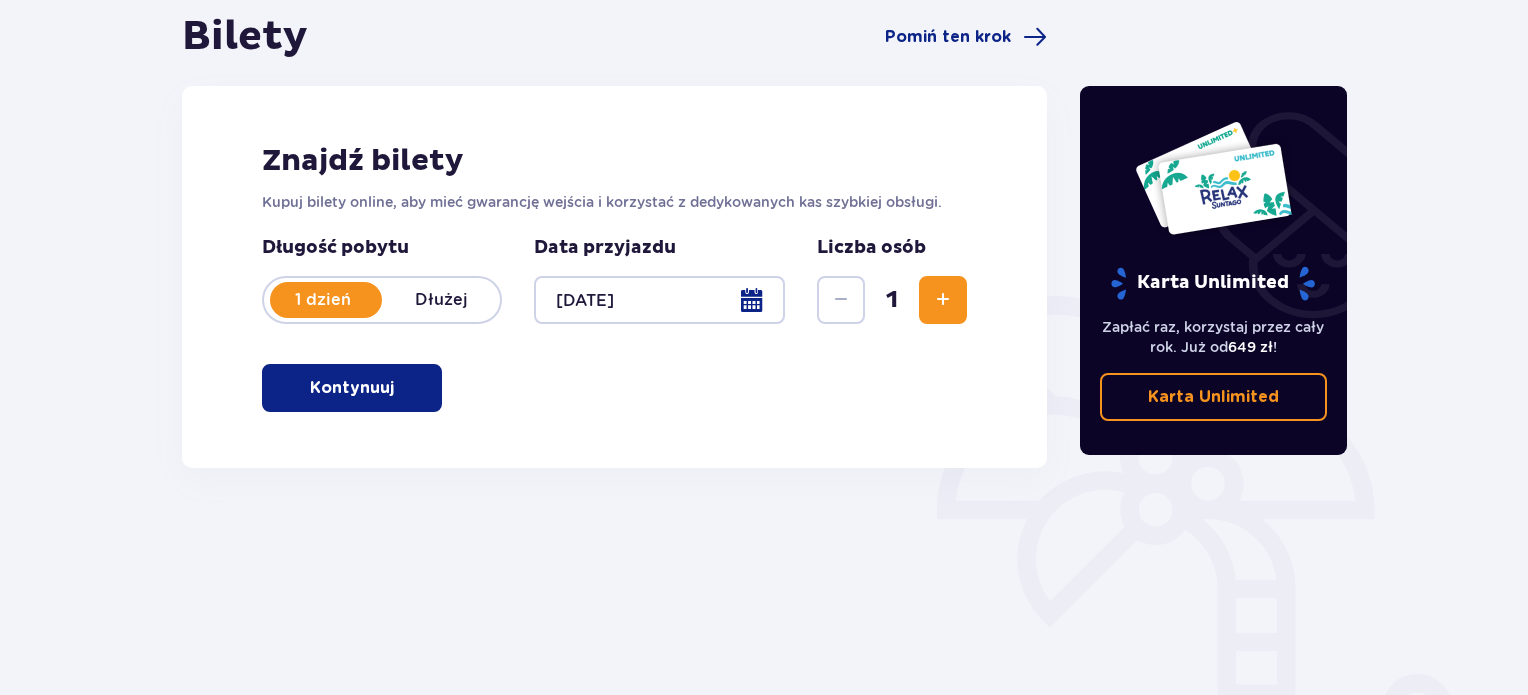 click at bounding box center [943, 300] 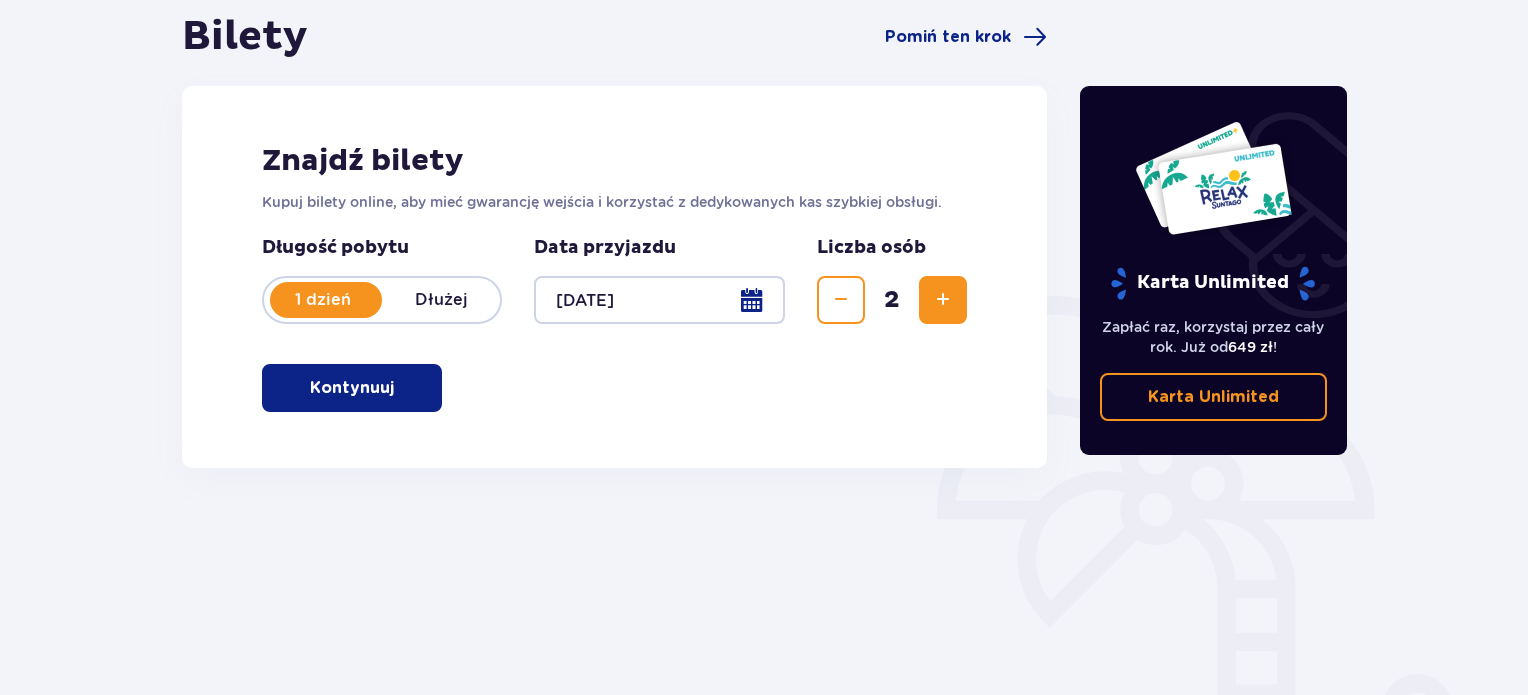 click on "Kontynuuj" at bounding box center (352, 388) 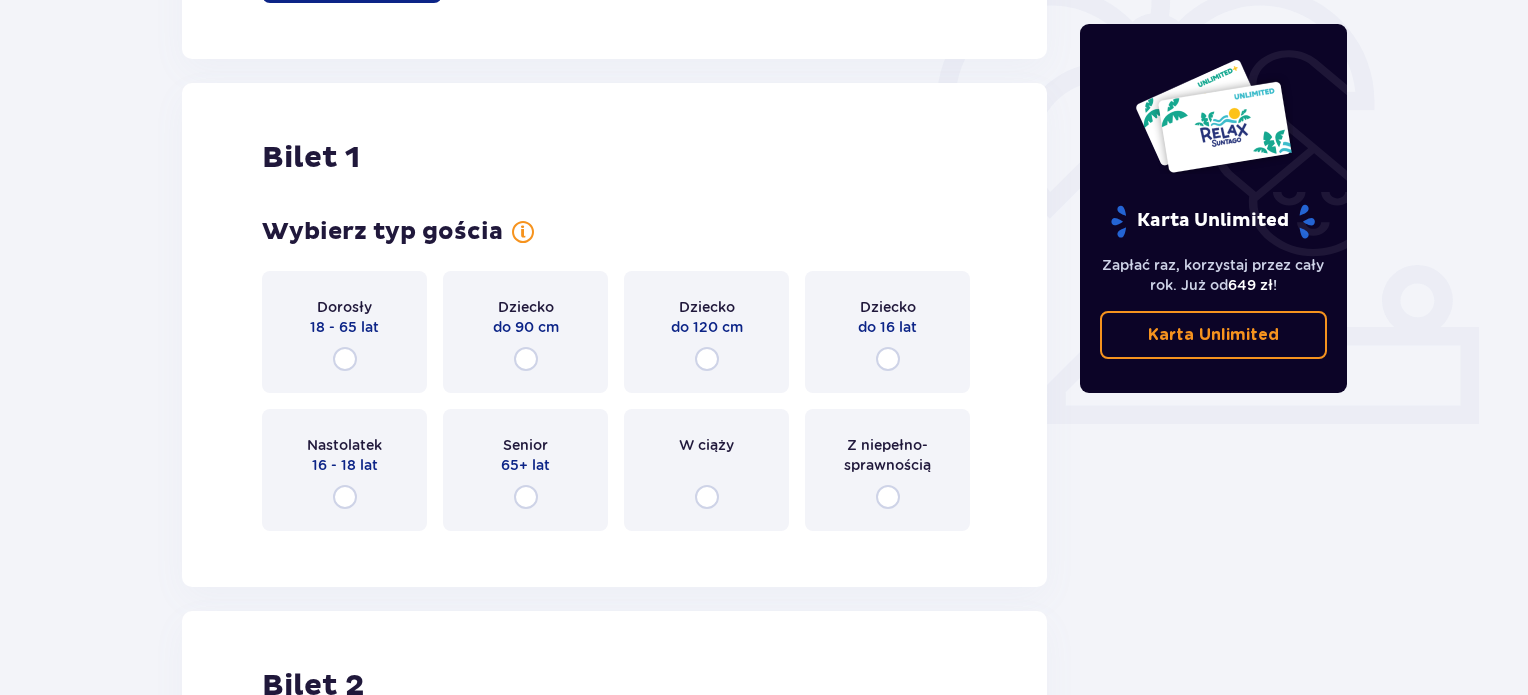 scroll, scrollTop: 668, scrollLeft: 0, axis: vertical 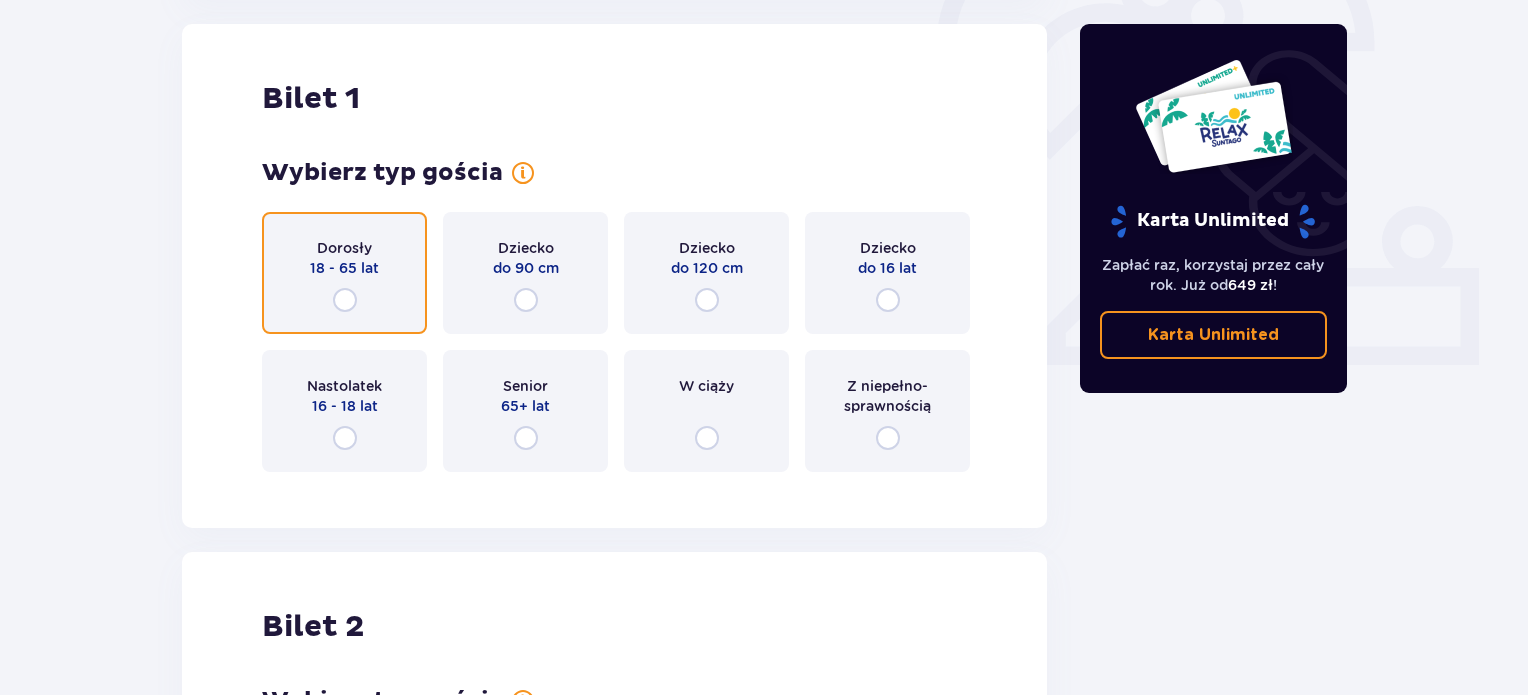 click at bounding box center (345, 300) 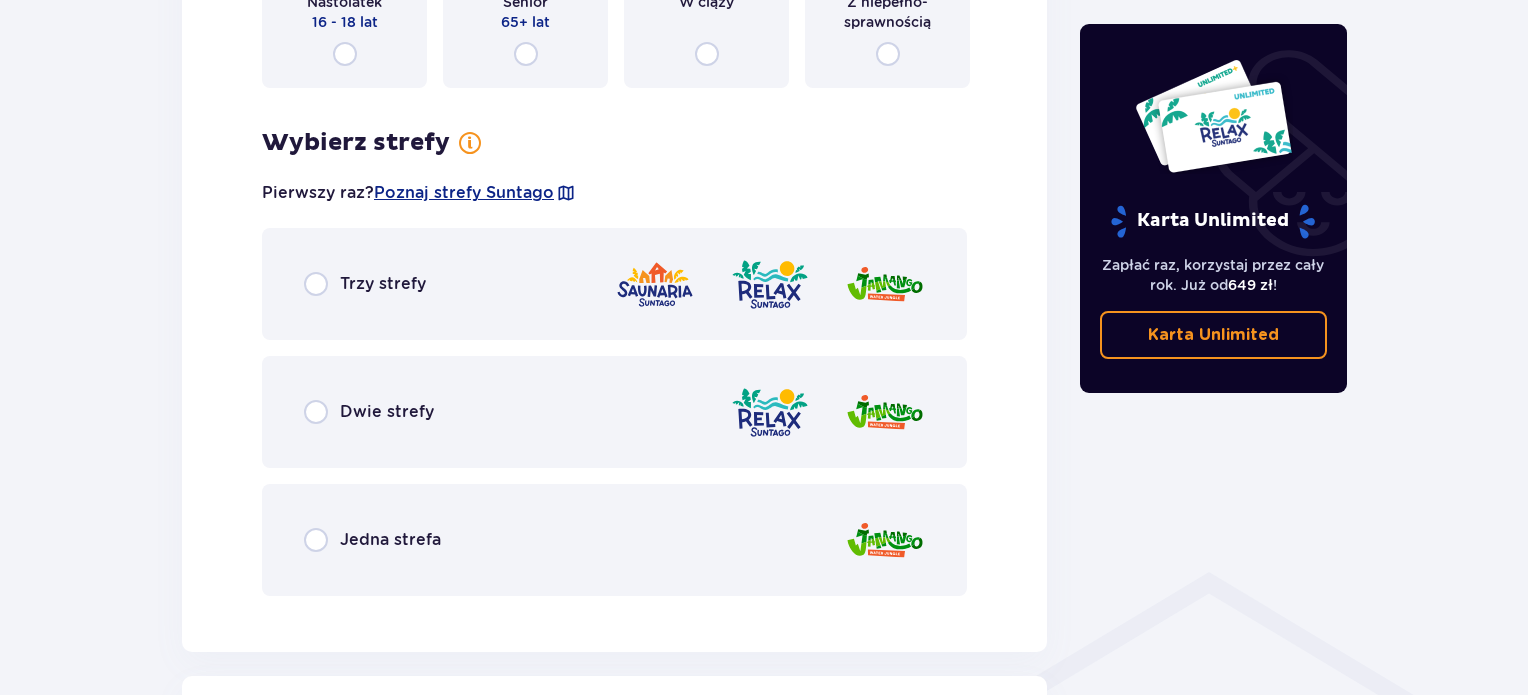 scroll, scrollTop: 1056, scrollLeft: 0, axis: vertical 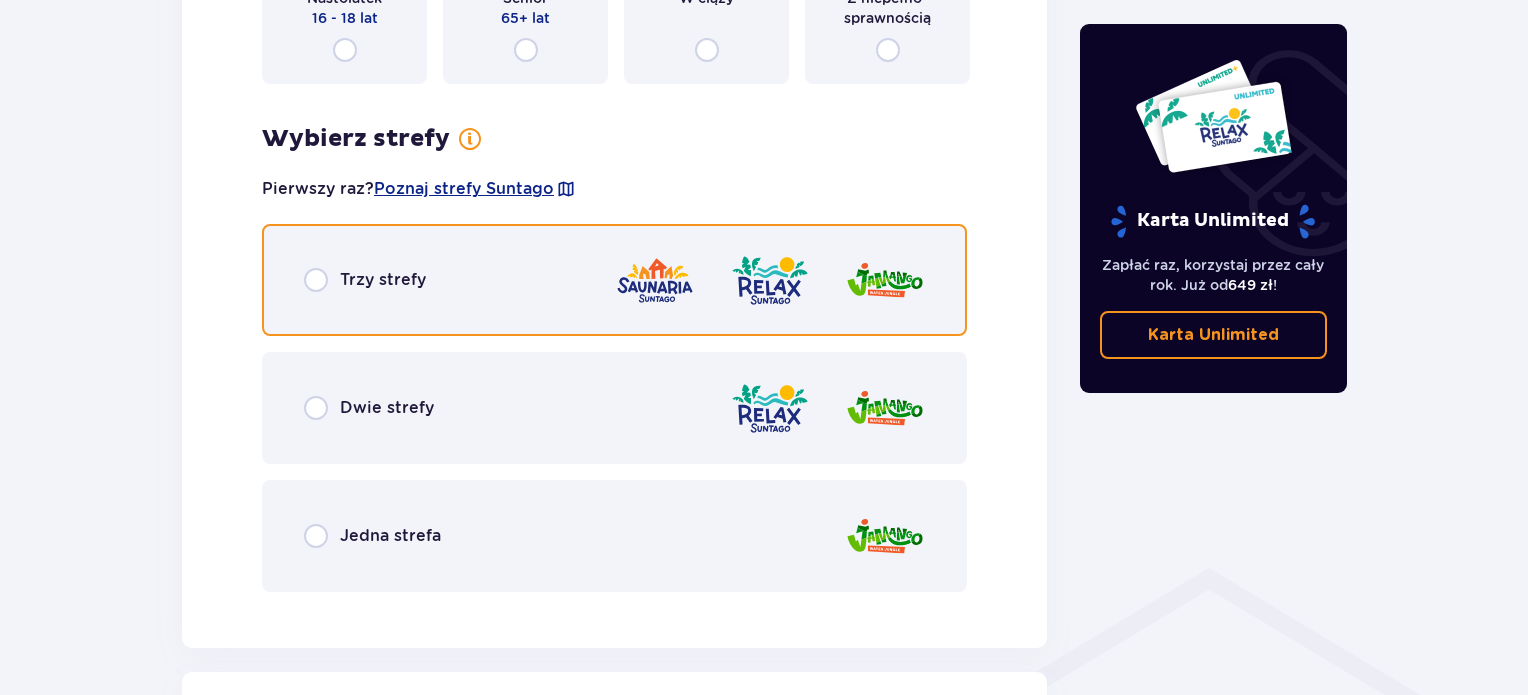 click at bounding box center [316, 280] 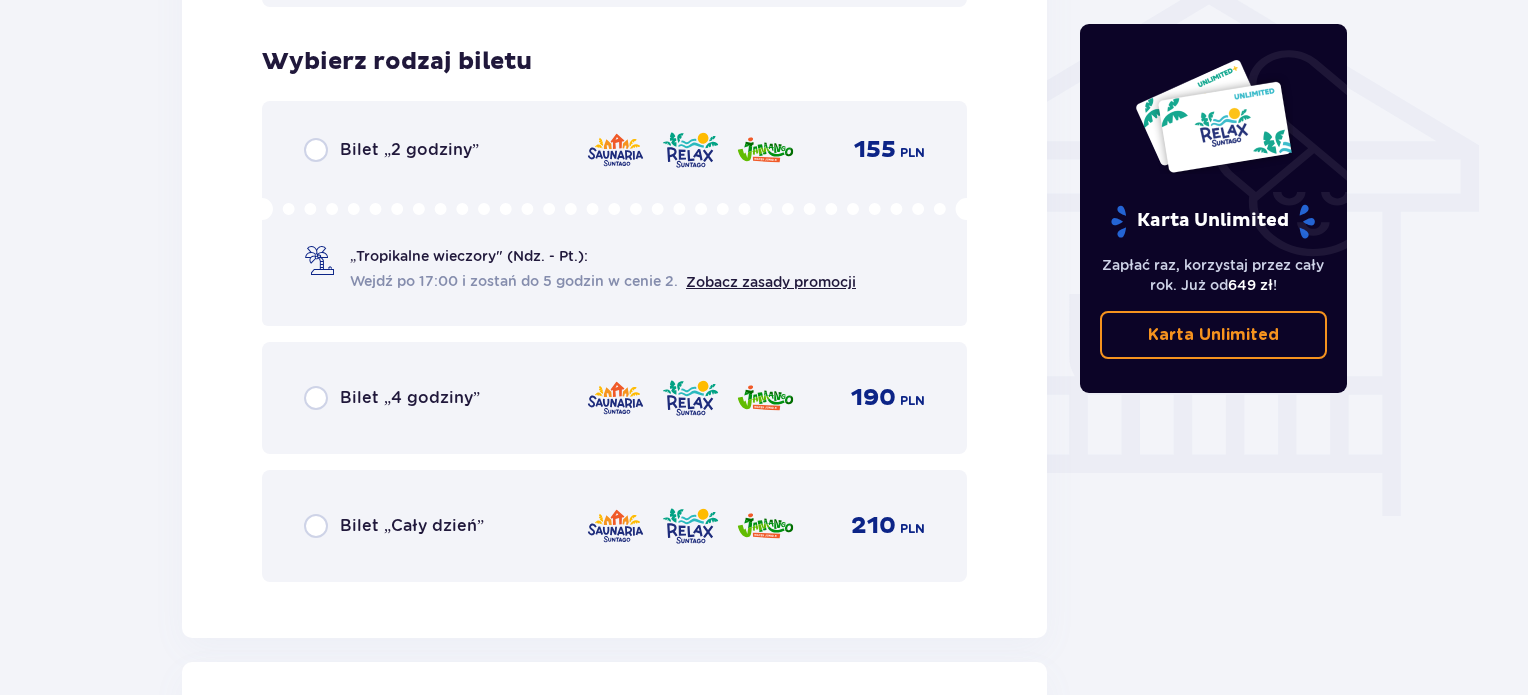 scroll, scrollTop: 1664, scrollLeft: 0, axis: vertical 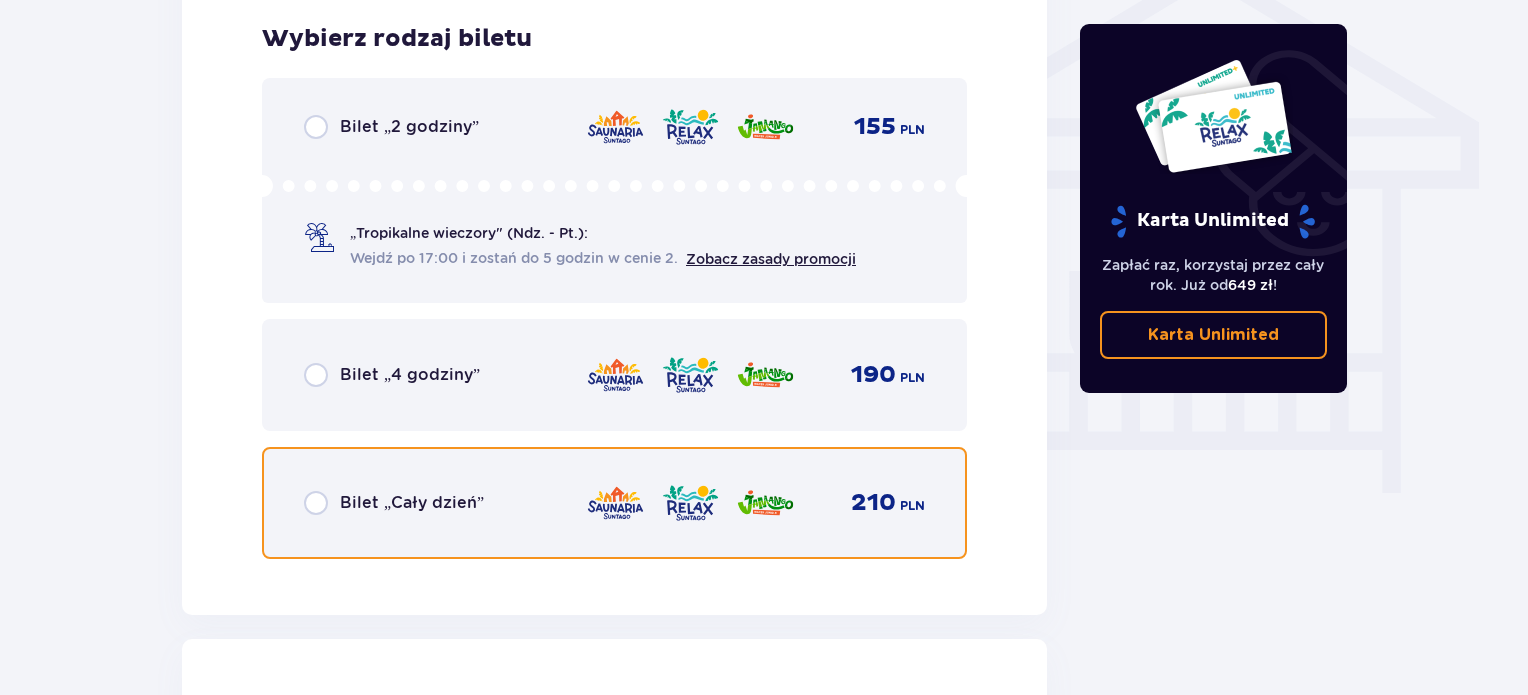 click at bounding box center (316, 503) 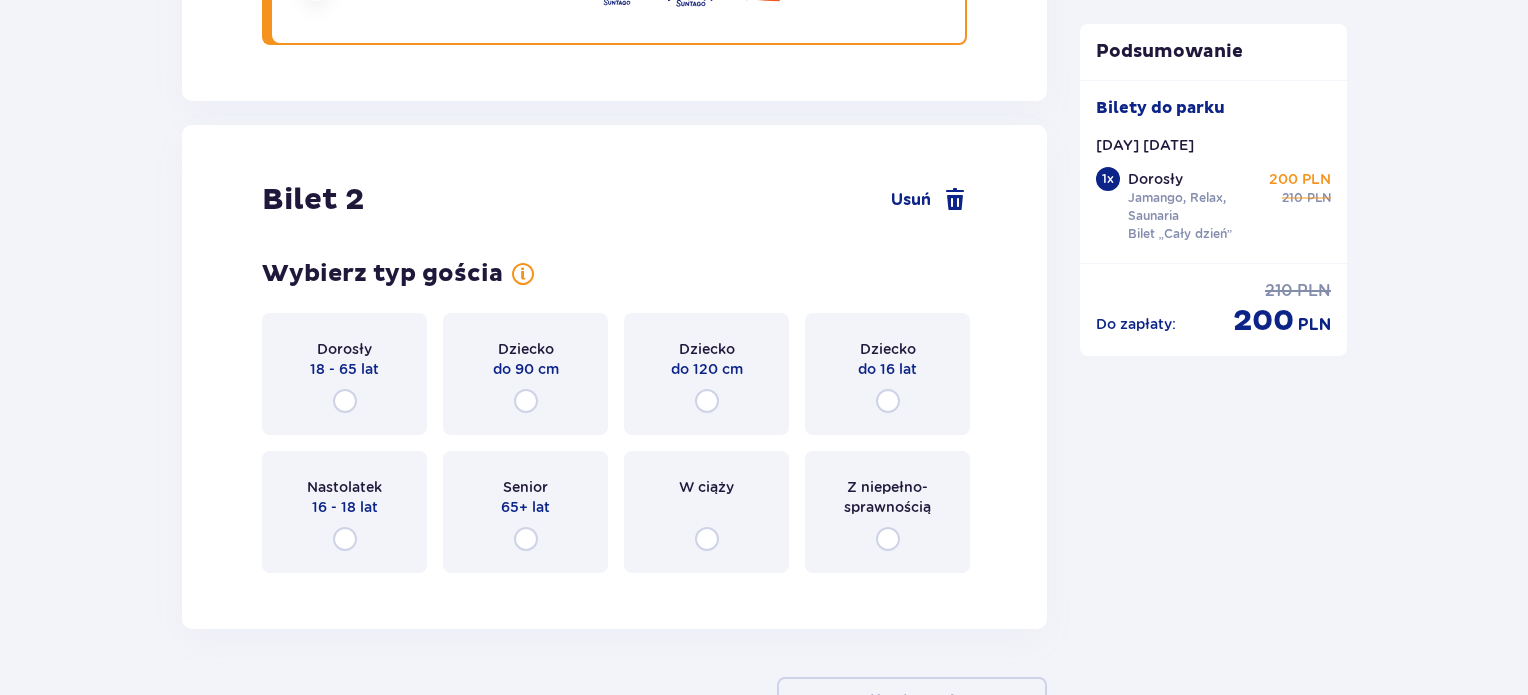 scroll, scrollTop: 2278, scrollLeft: 0, axis: vertical 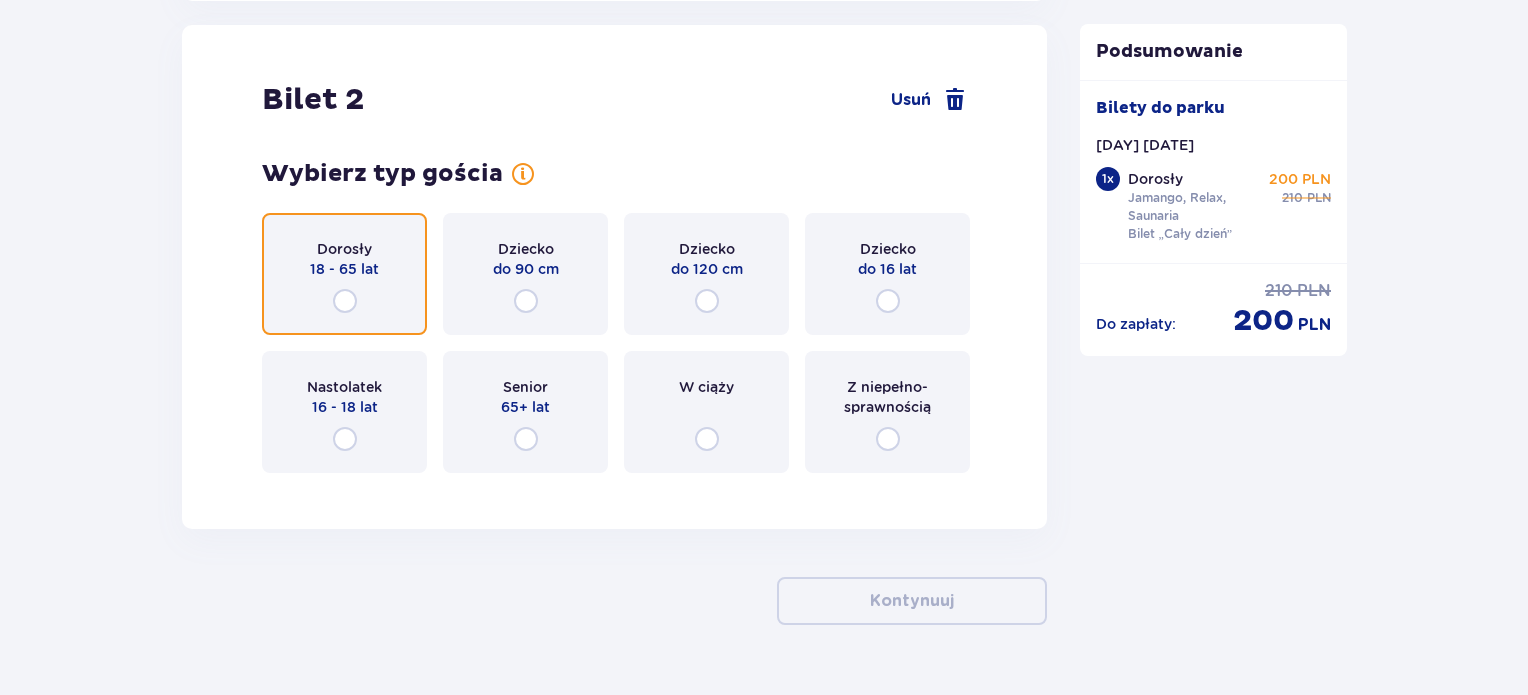 click at bounding box center (345, 301) 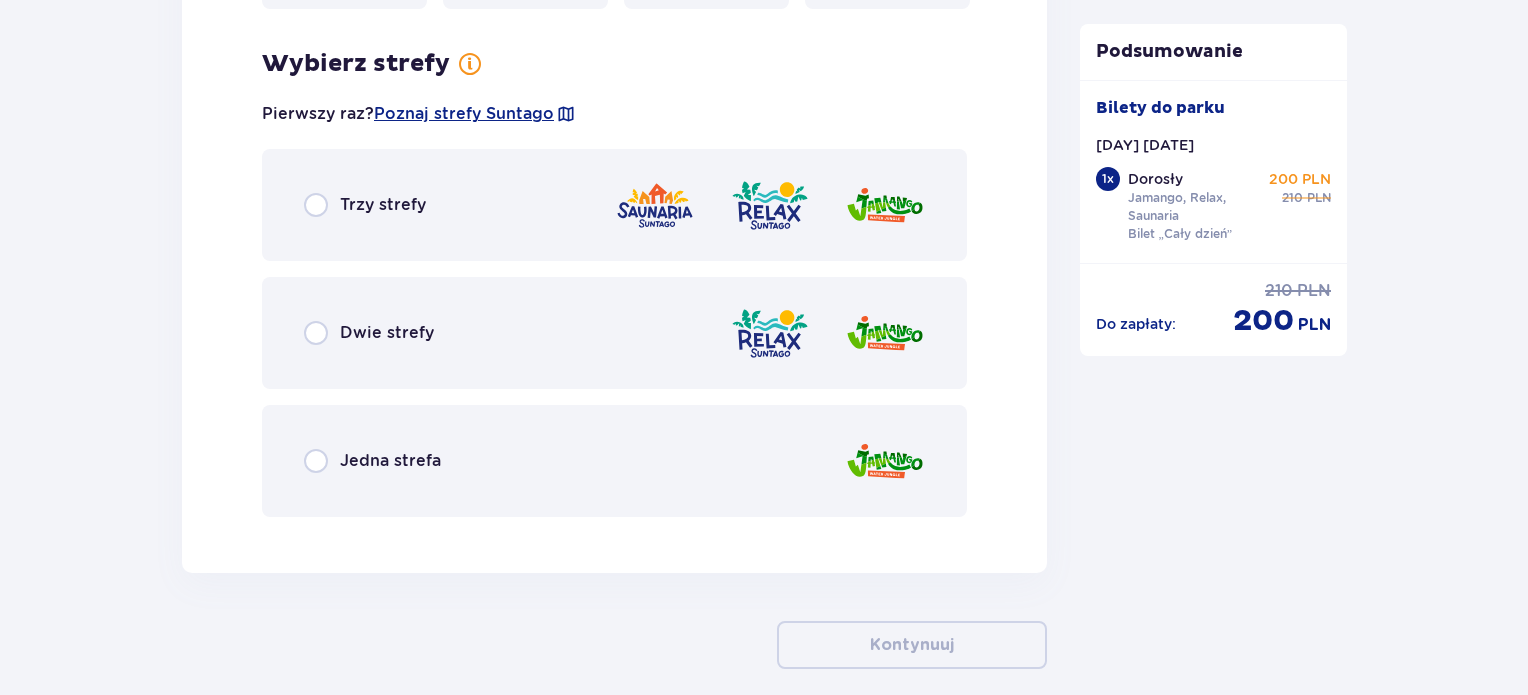 scroll, scrollTop: 2766, scrollLeft: 0, axis: vertical 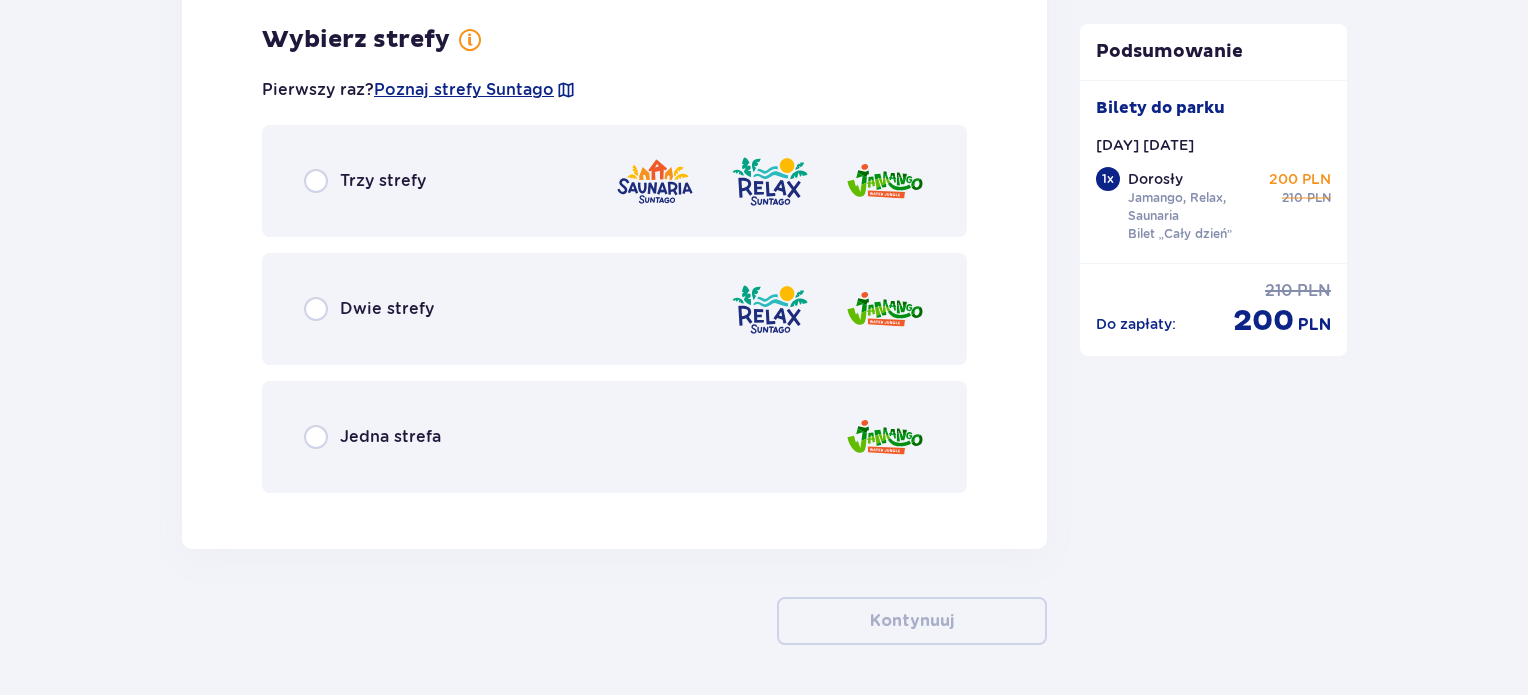 click on "Trzy strefy" at bounding box center [365, 181] 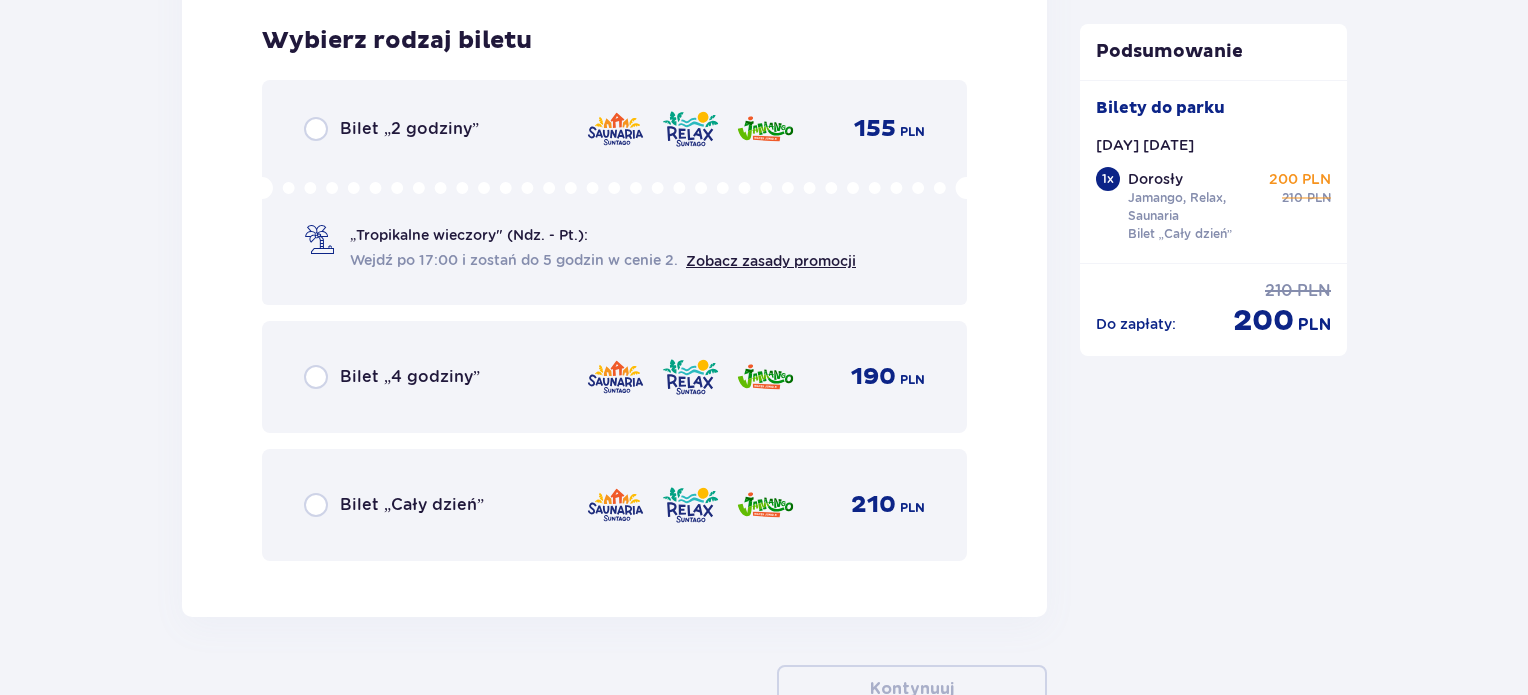 scroll, scrollTop: 3274, scrollLeft: 0, axis: vertical 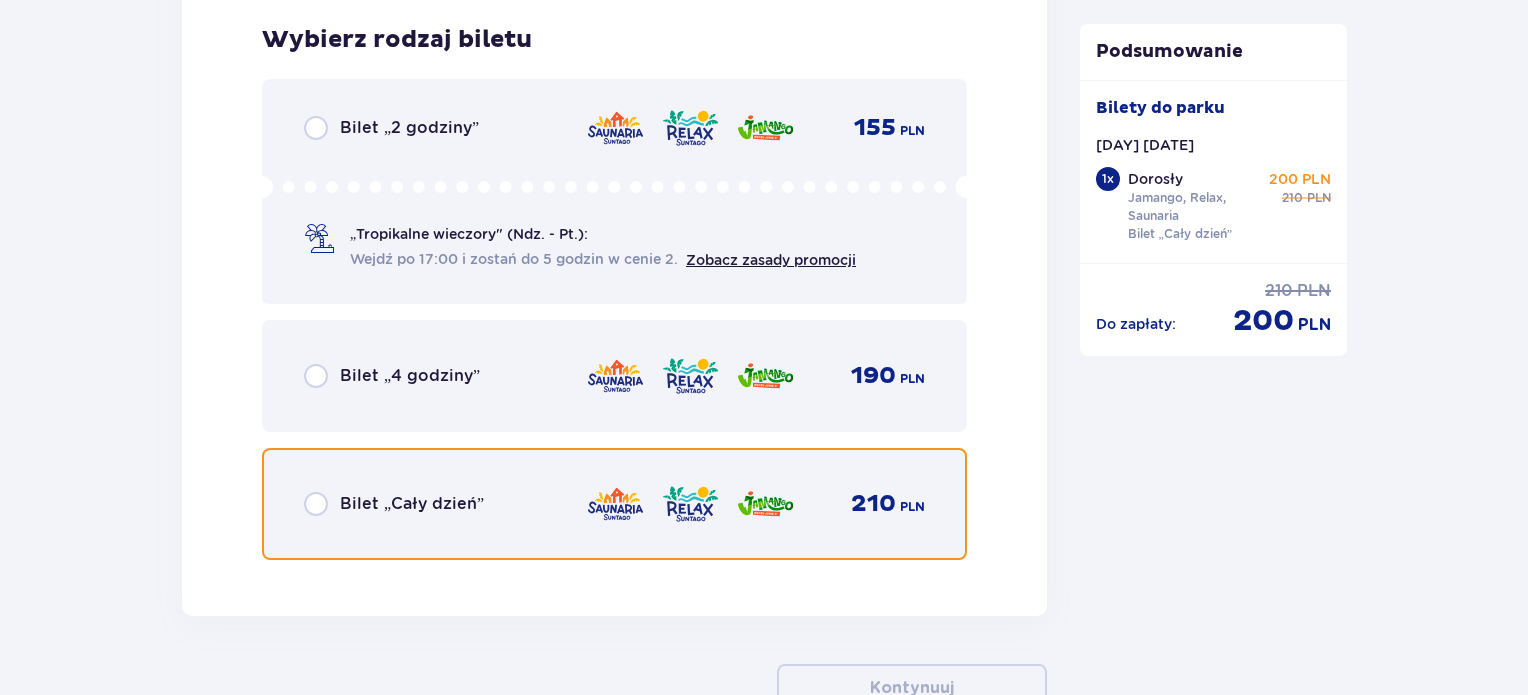 click at bounding box center [316, 504] 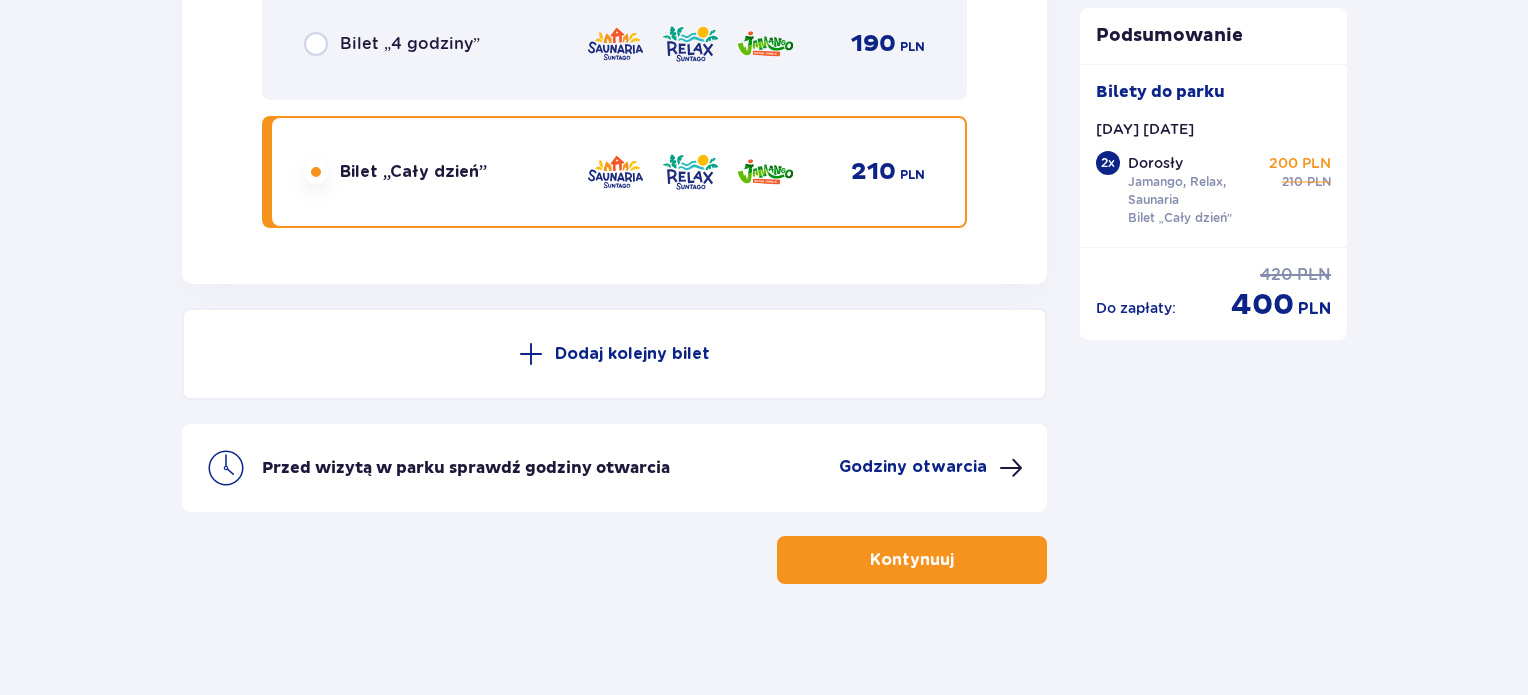 scroll, scrollTop: 3612, scrollLeft: 0, axis: vertical 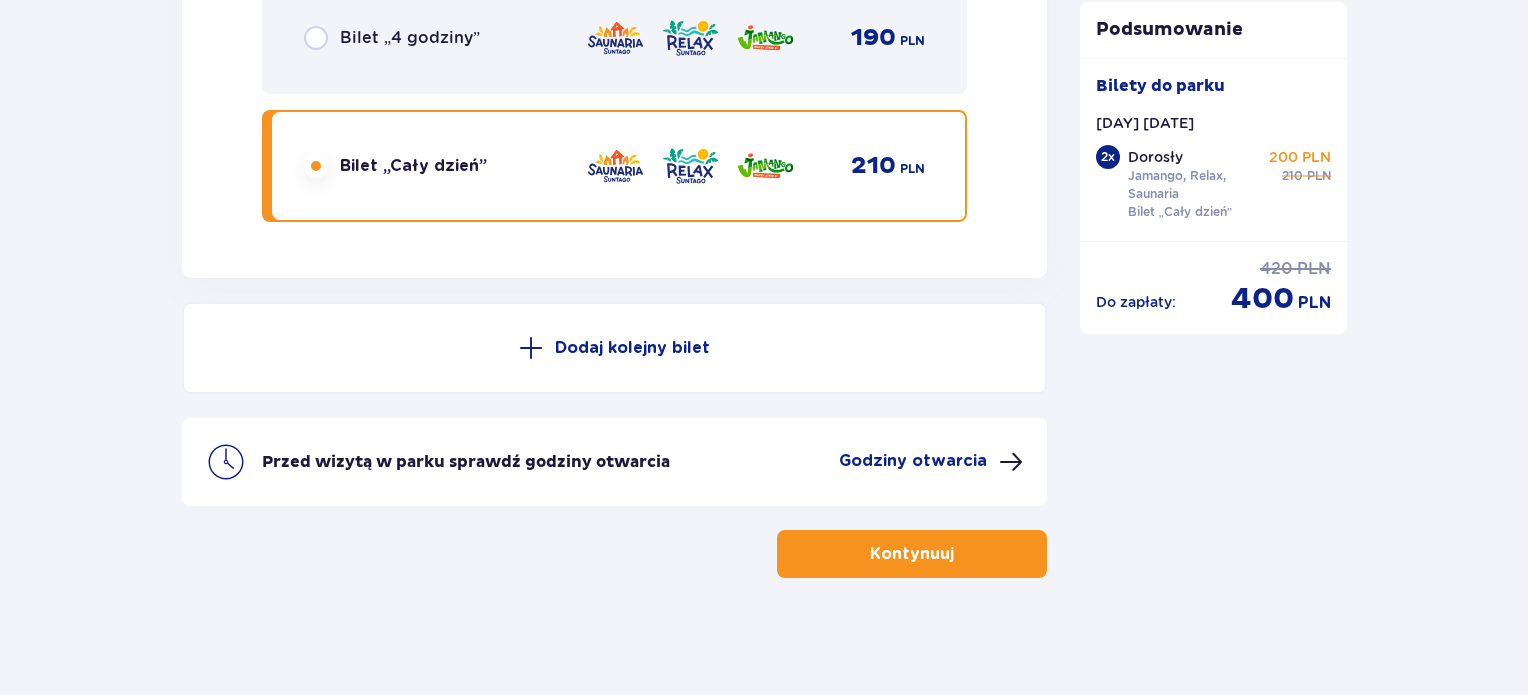 click on "Kontynuuj" at bounding box center (912, 554) 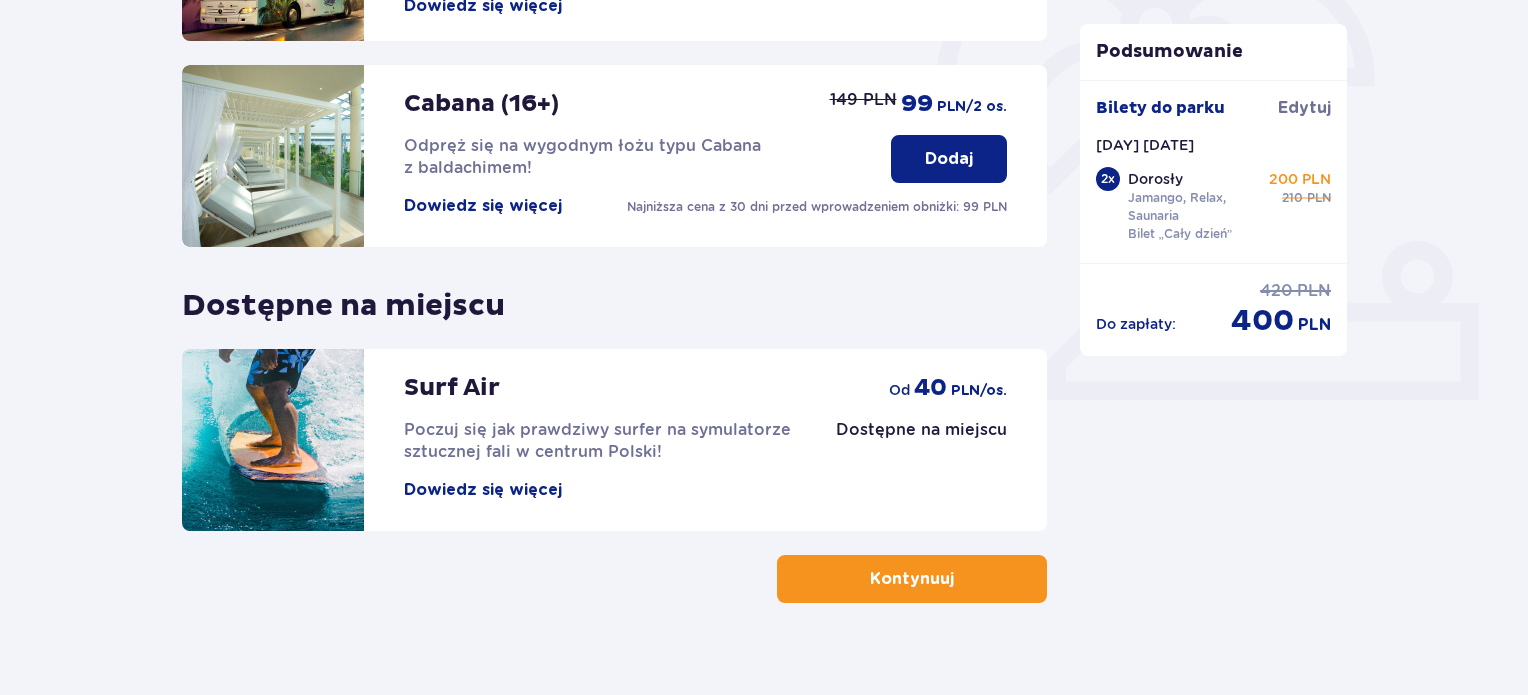 scroll, scrollTop: 660, scrollLeft: 0, axis: vertical 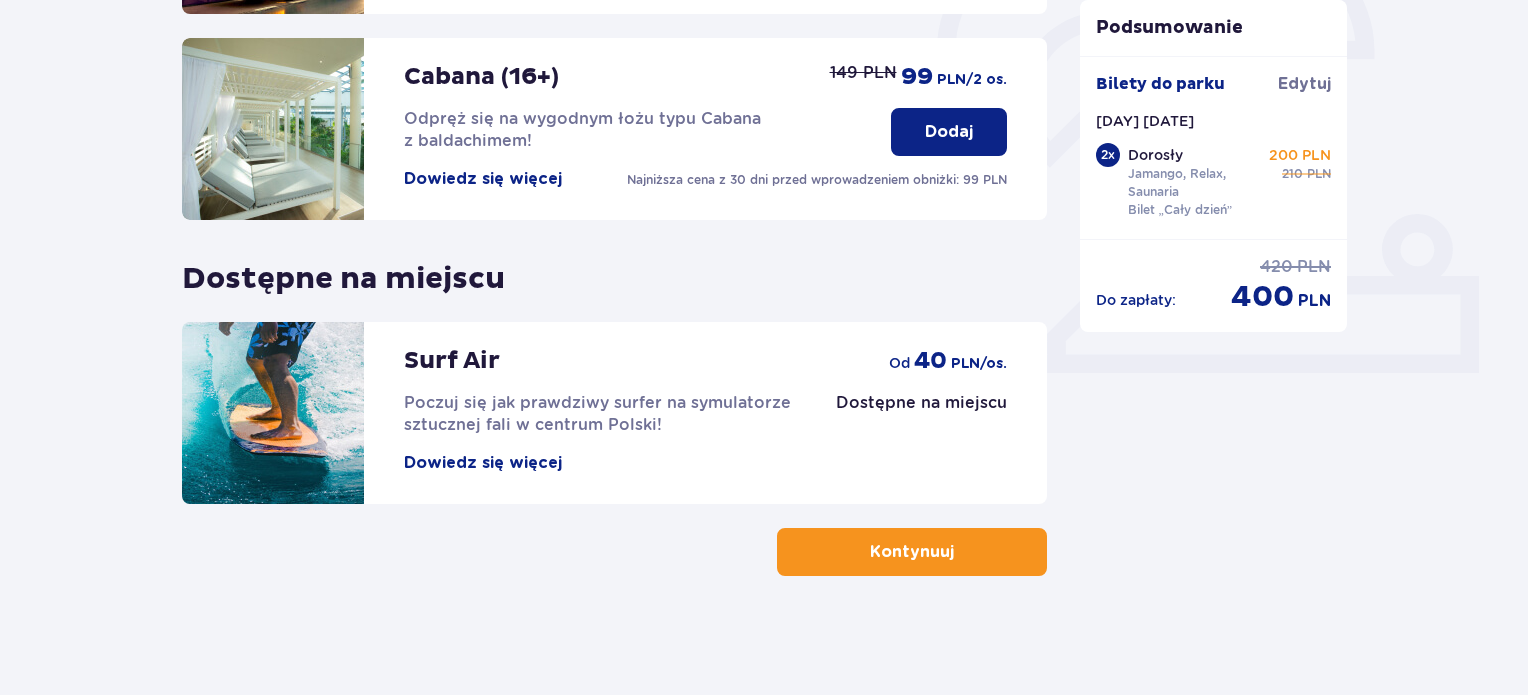 click on "Kontynuuj" at bounding box center (912, 552) 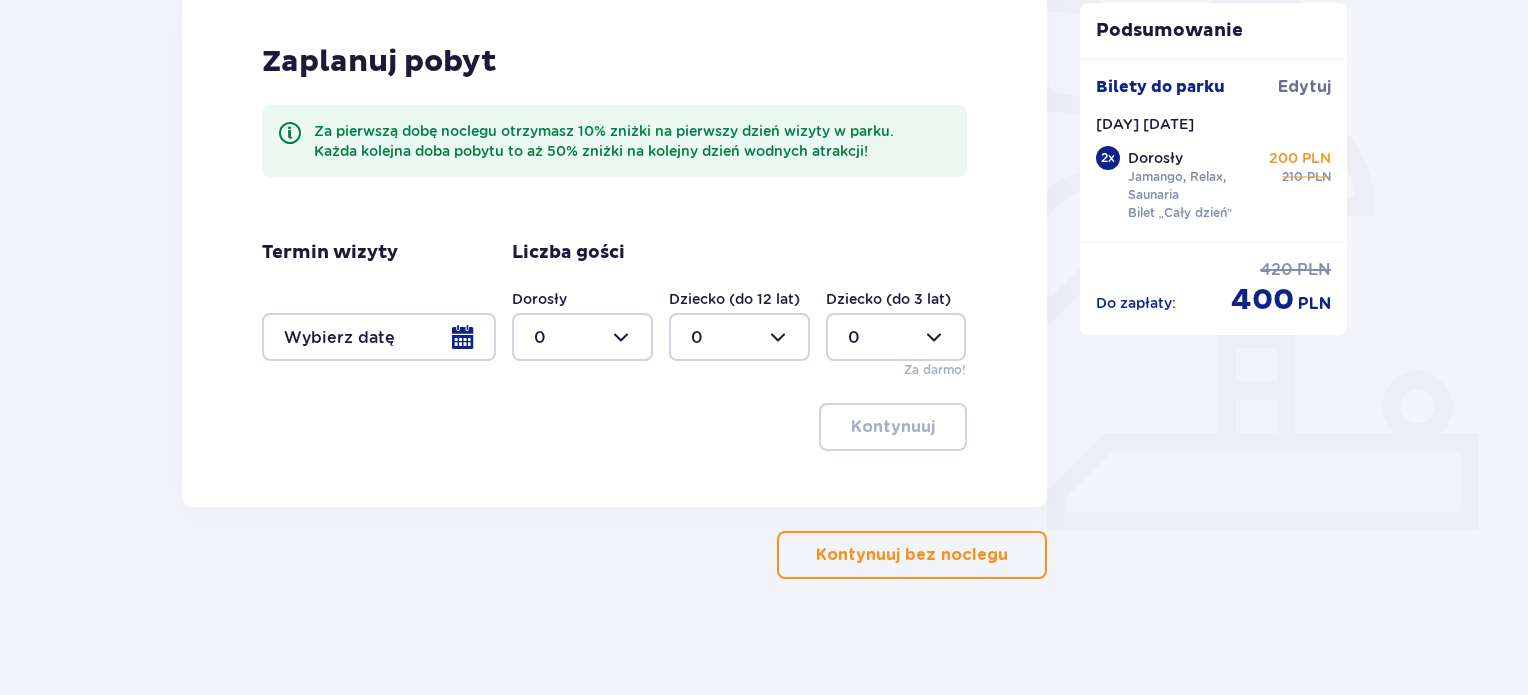 scroll, scrollTop: 507, scrollLeft: 0, axis: vertical 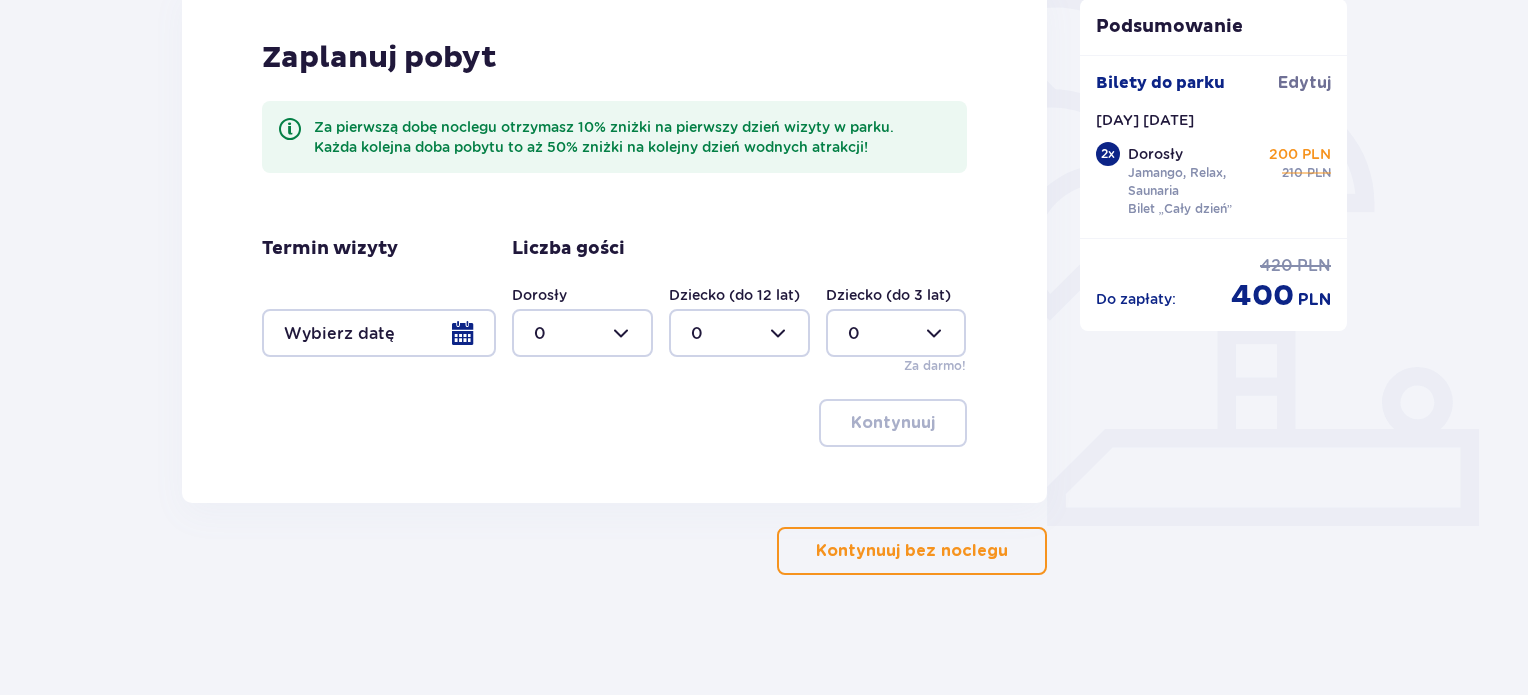 click on "Kontynuuj bez noclegu" at bounding box center [912, 551] 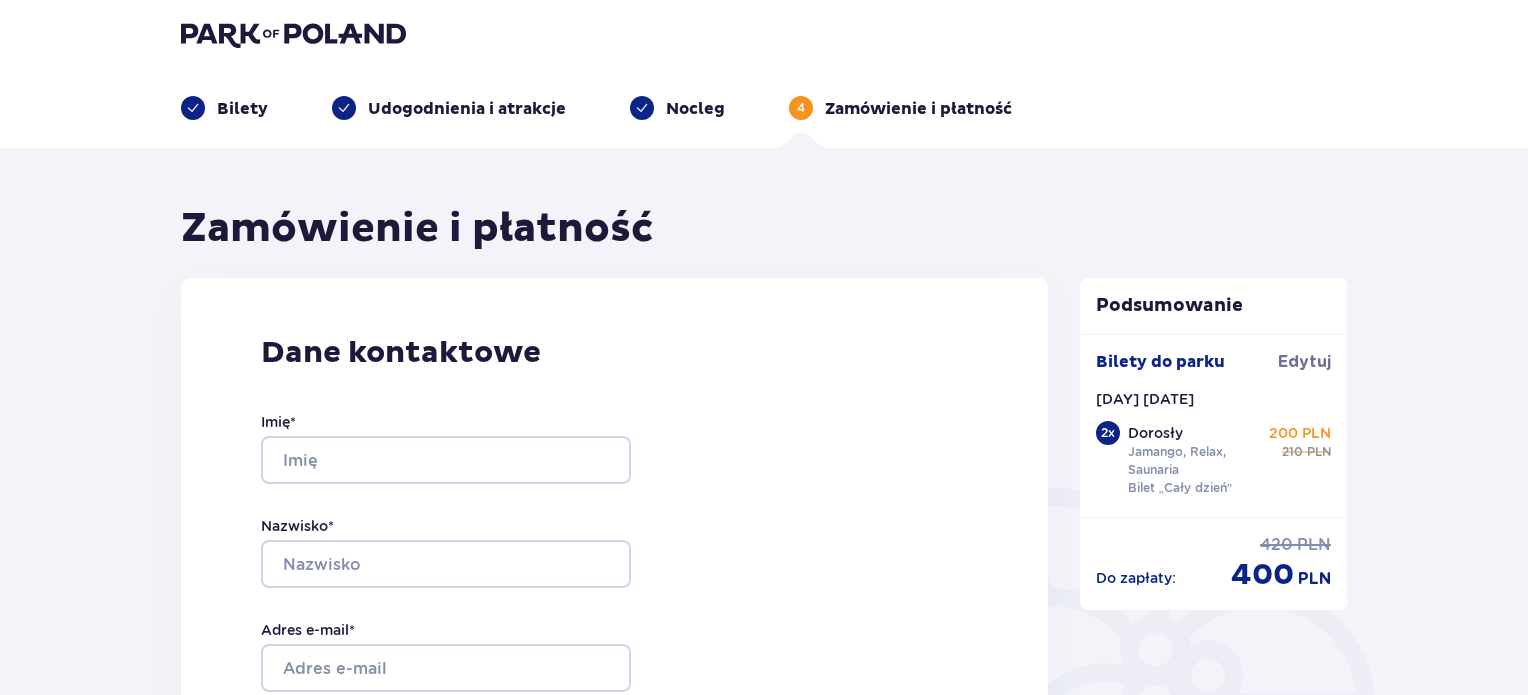 scroll, scrollTop: 0, scrollLeft: 0, axis: both 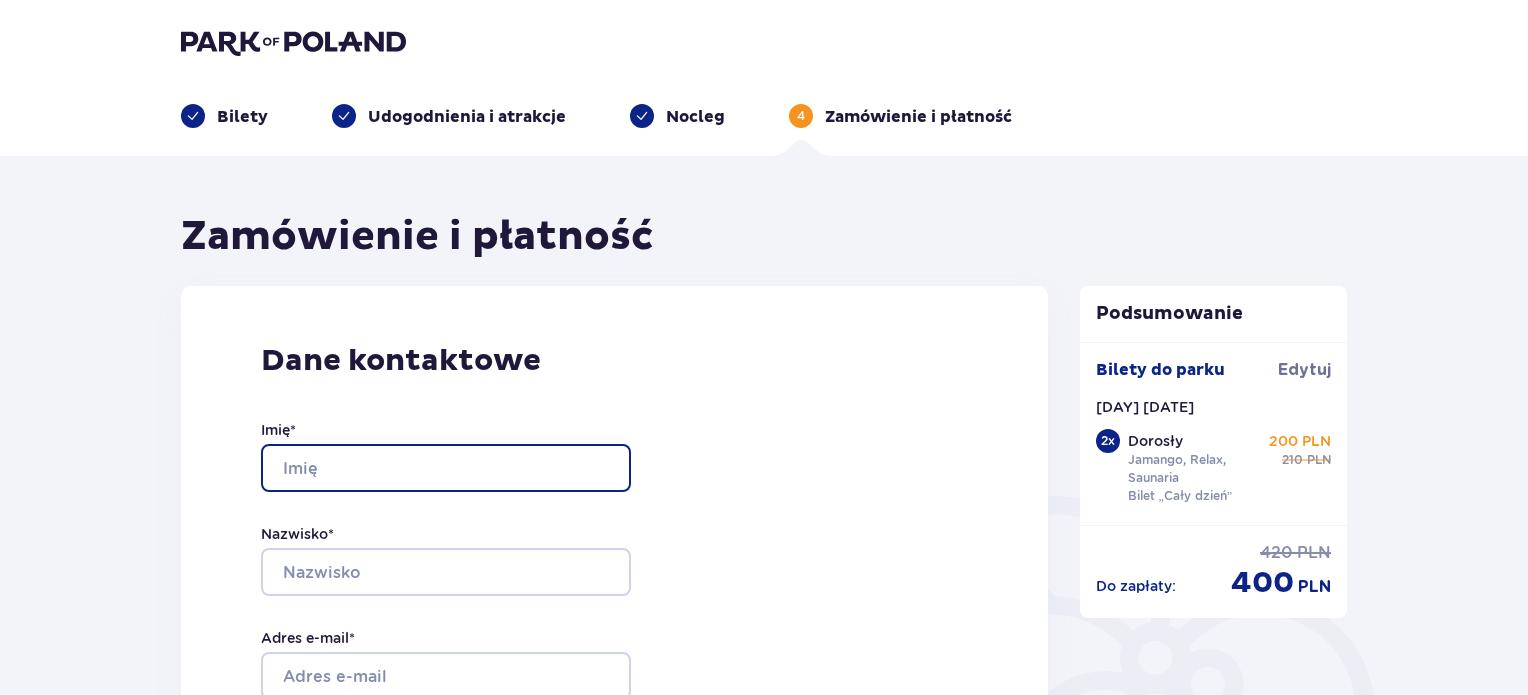 click on "Imię *" at bounding box center [446, 468] 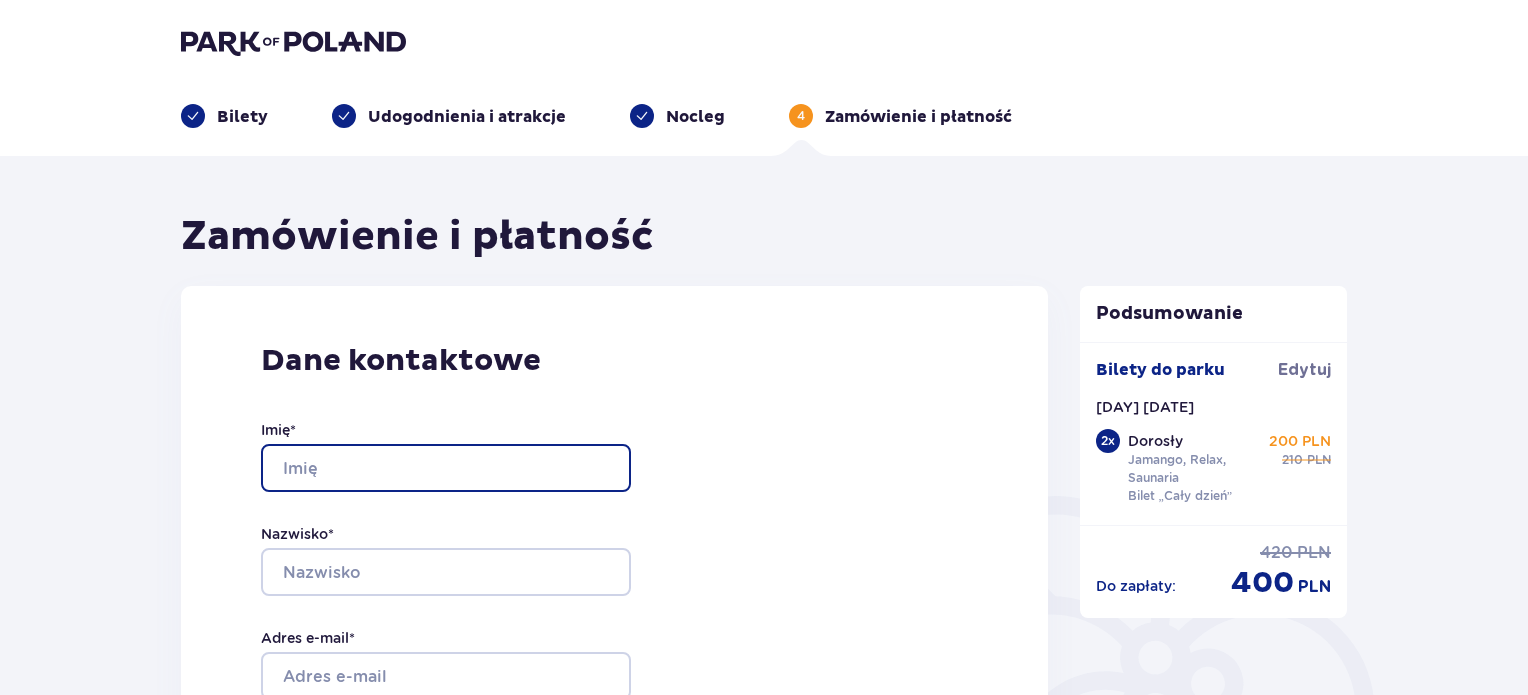 type on "Mateusz" 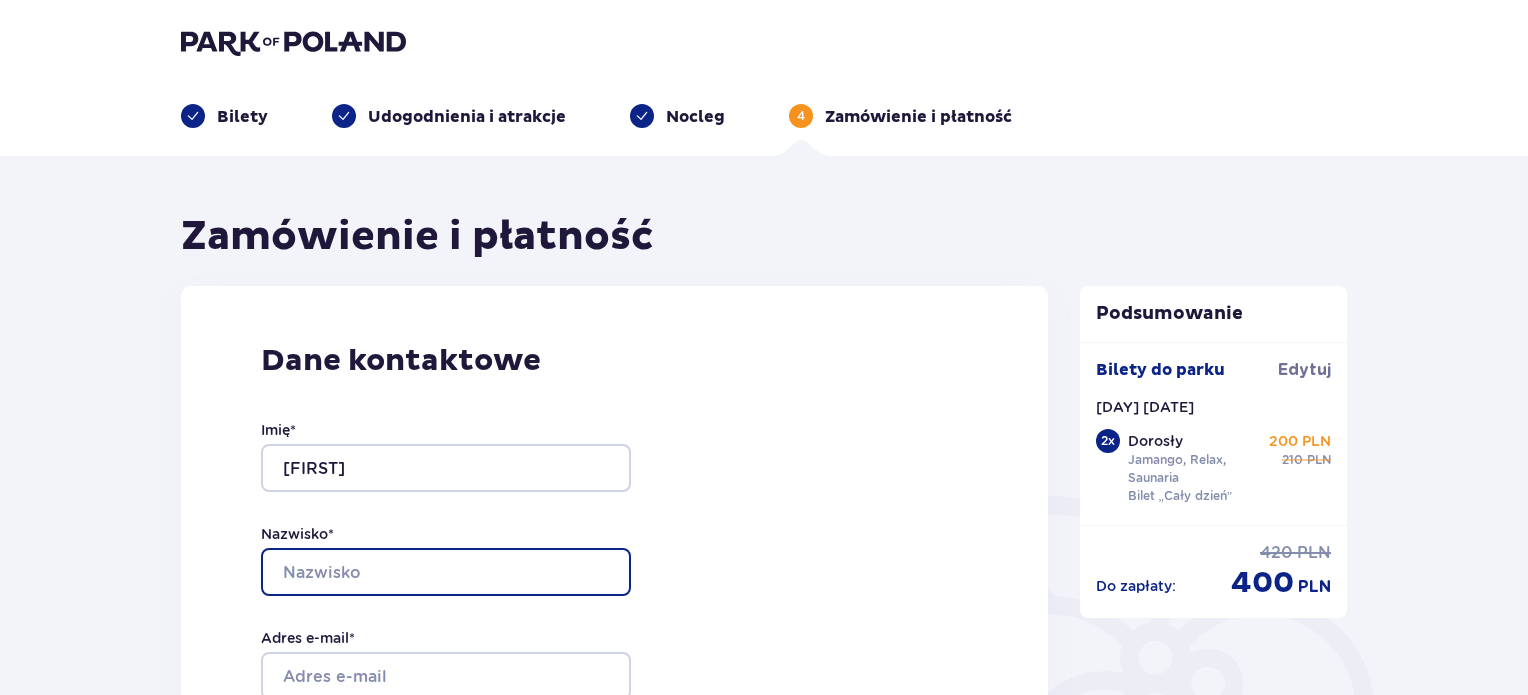 type on "Honkisz" 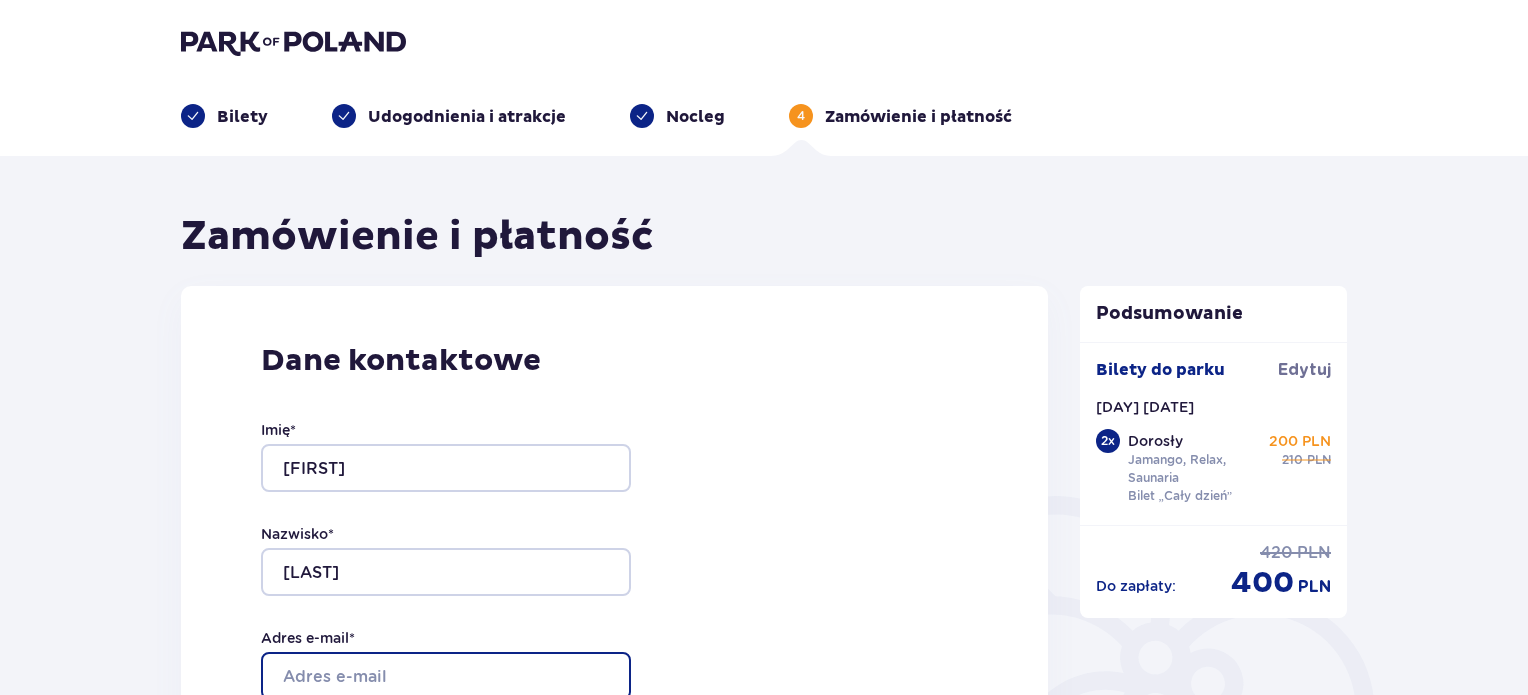 type on "[USERNAME]@[example.com]" 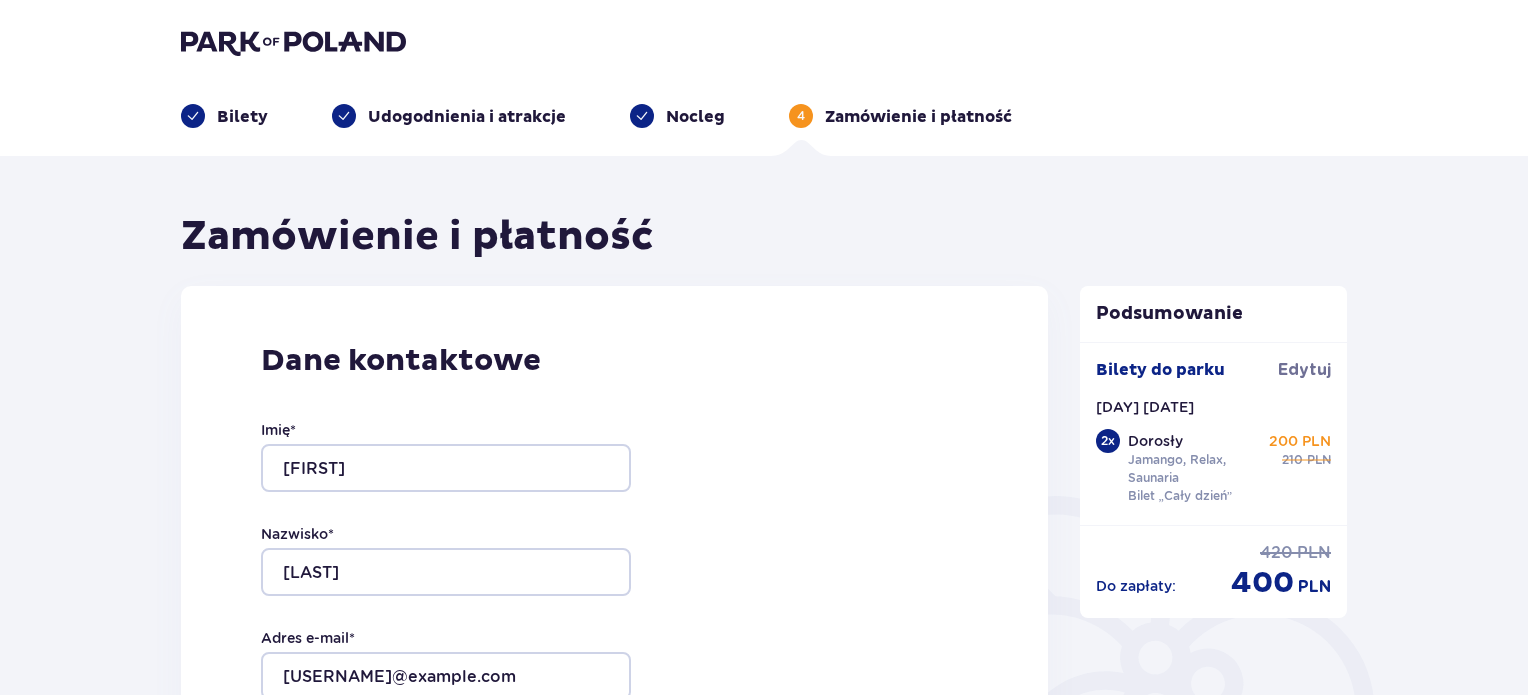 type on "[USERNAME]@[example.com]" 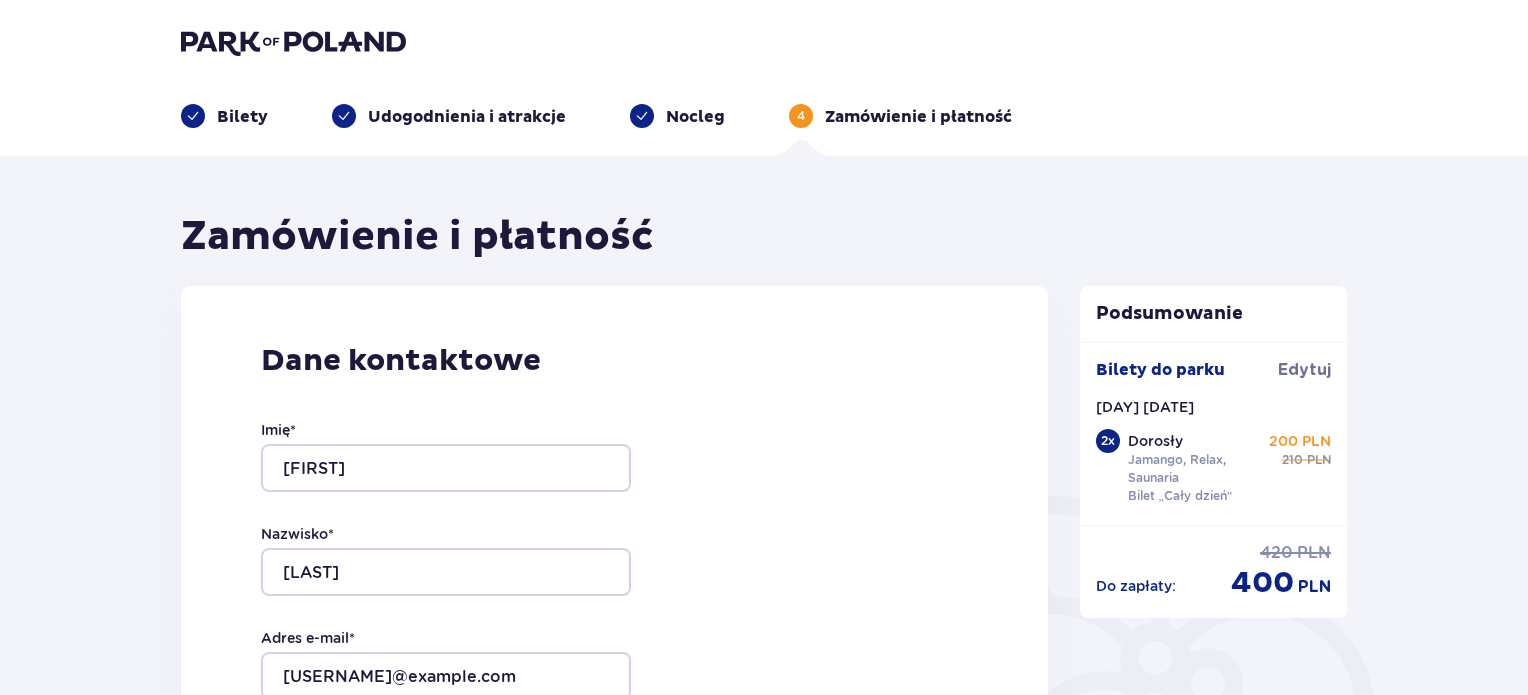 type on "608893048" 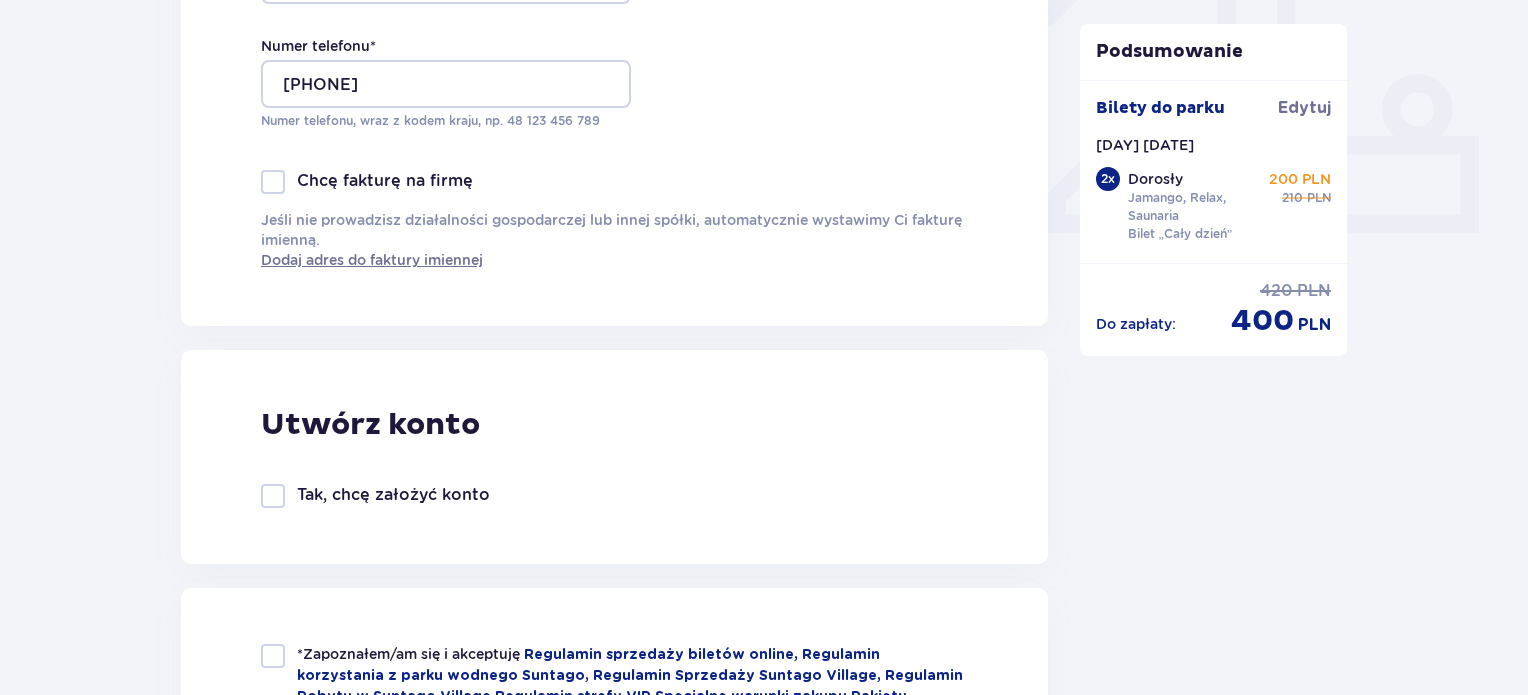 scroll, scrollTop: 1000, scrollLeft: 0, axis: vertical 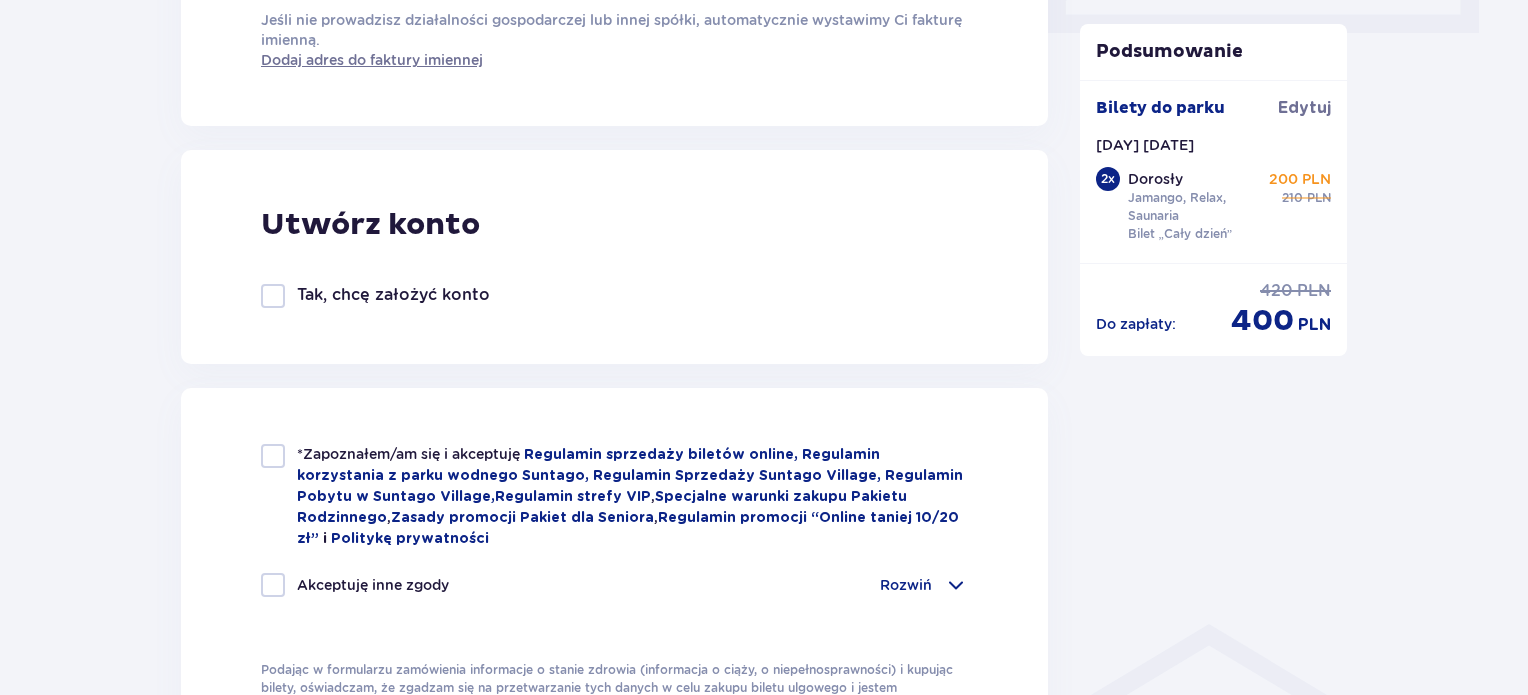 click at bounding box center (273, 456) 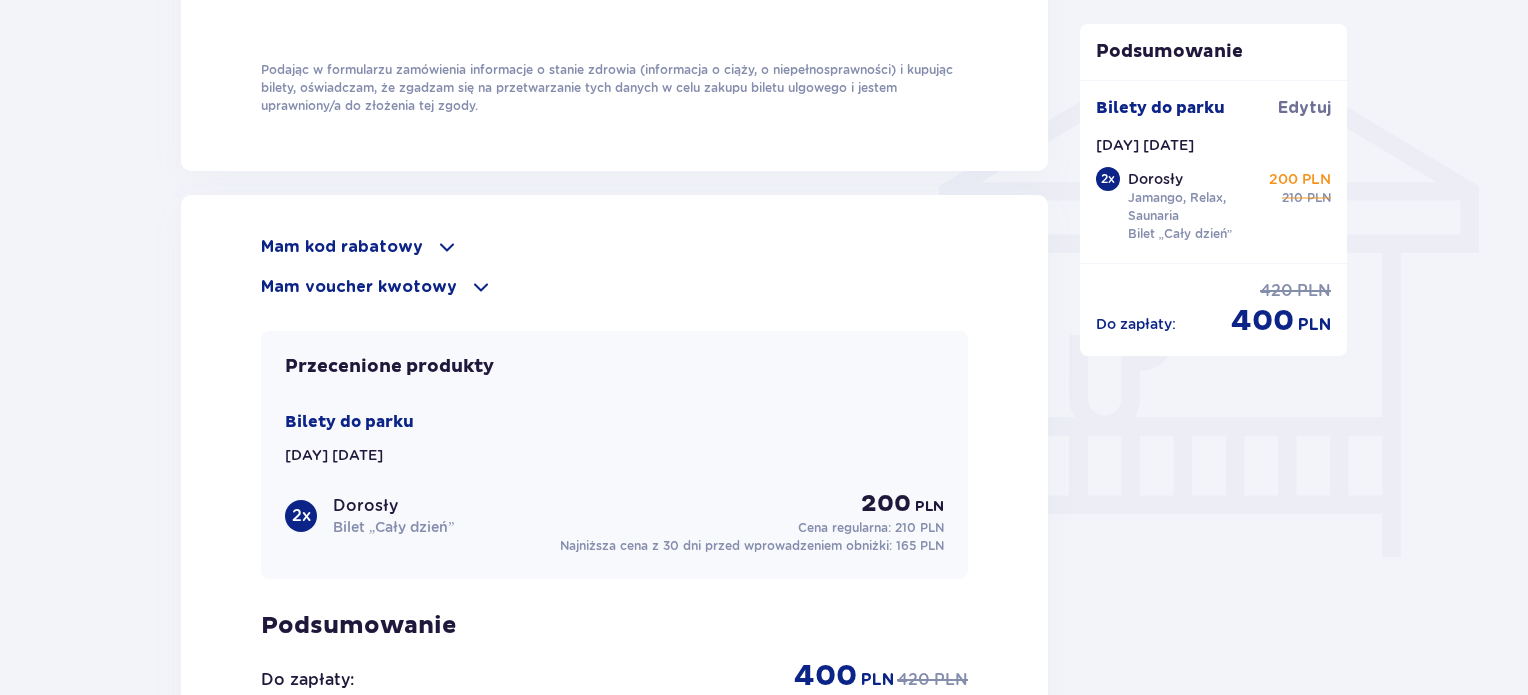 scroll, scrollTop: 1800, scrollLeft: 0, axis: vertical 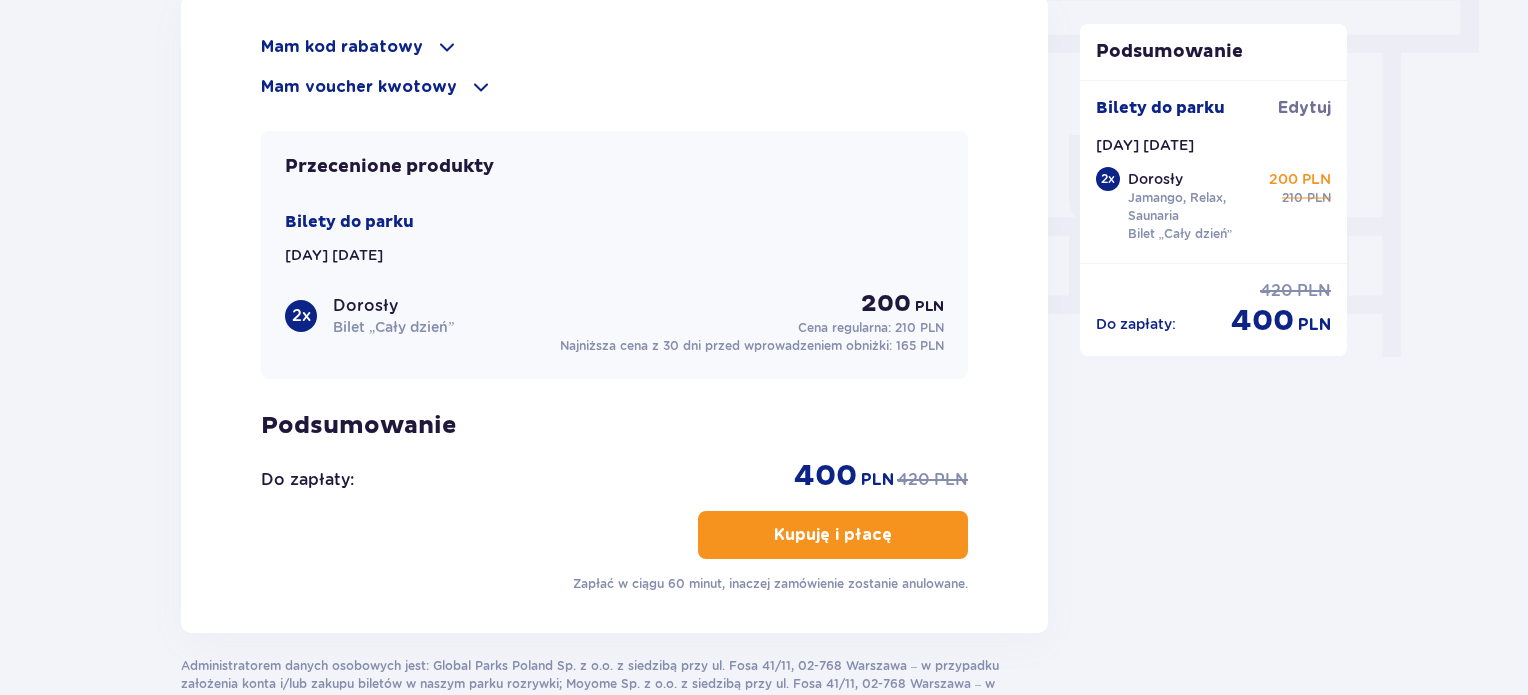 click on "Kupuję i płacę" at bounding box center (833, 535) 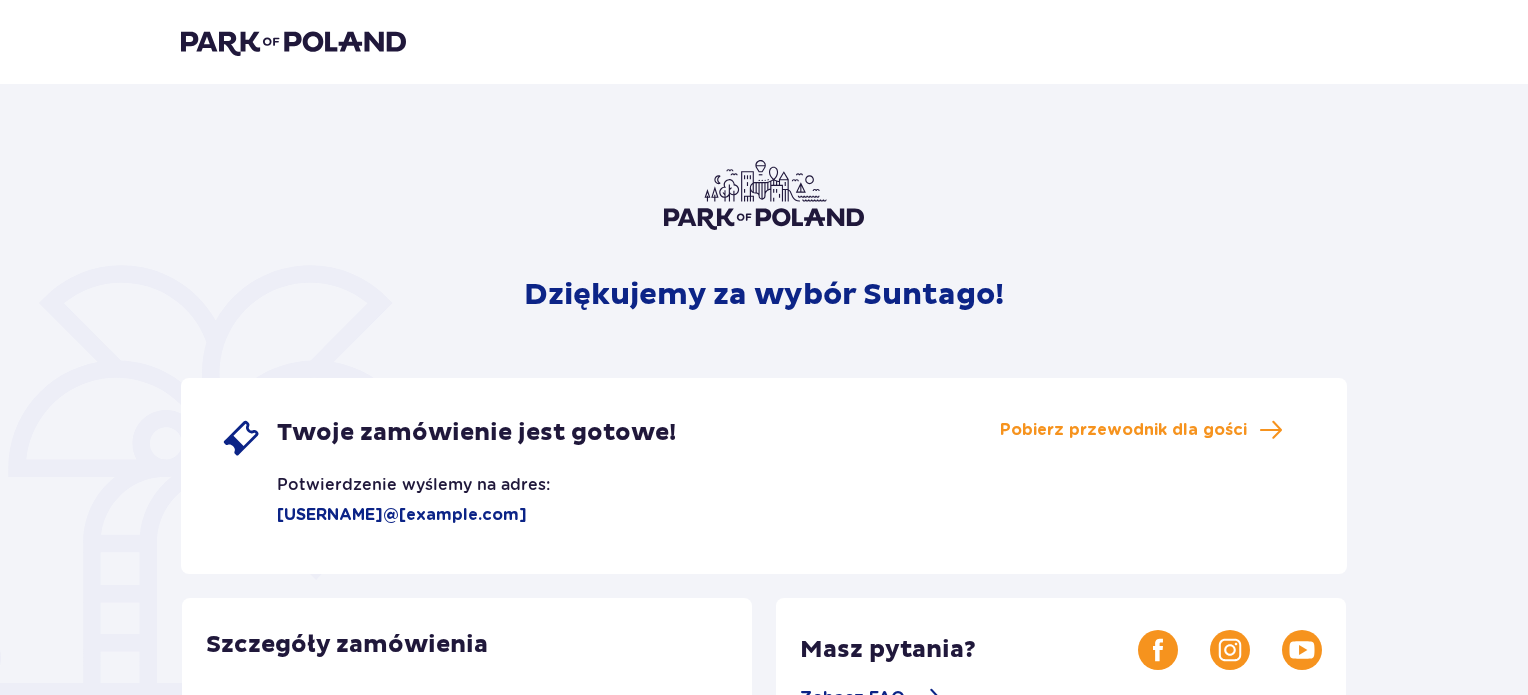 scroll, scrollTop: 0, scrollLeft: 0, axis: both 